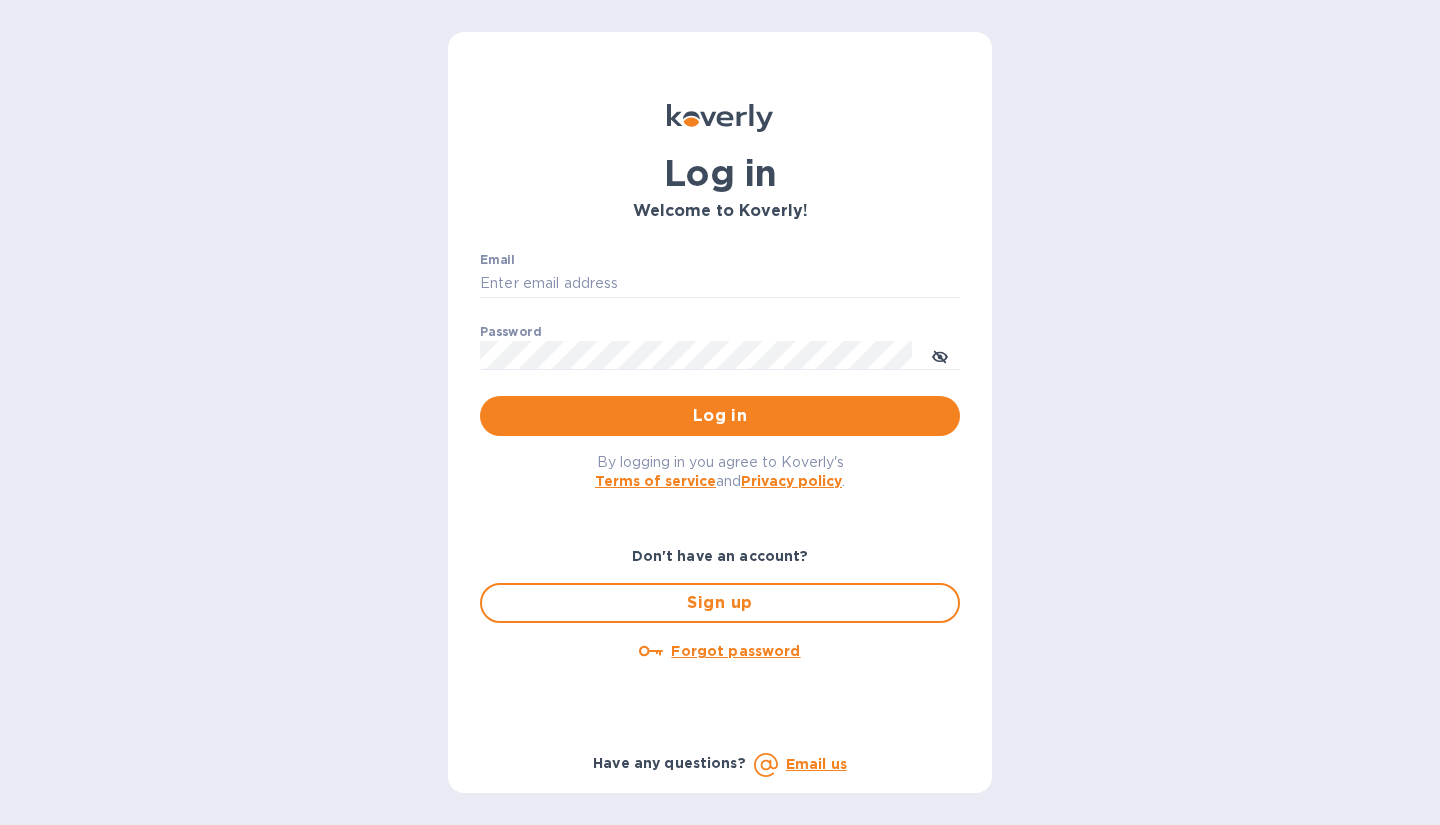scroll, scrollTop: 0, scrollLeft: 0, axis: both 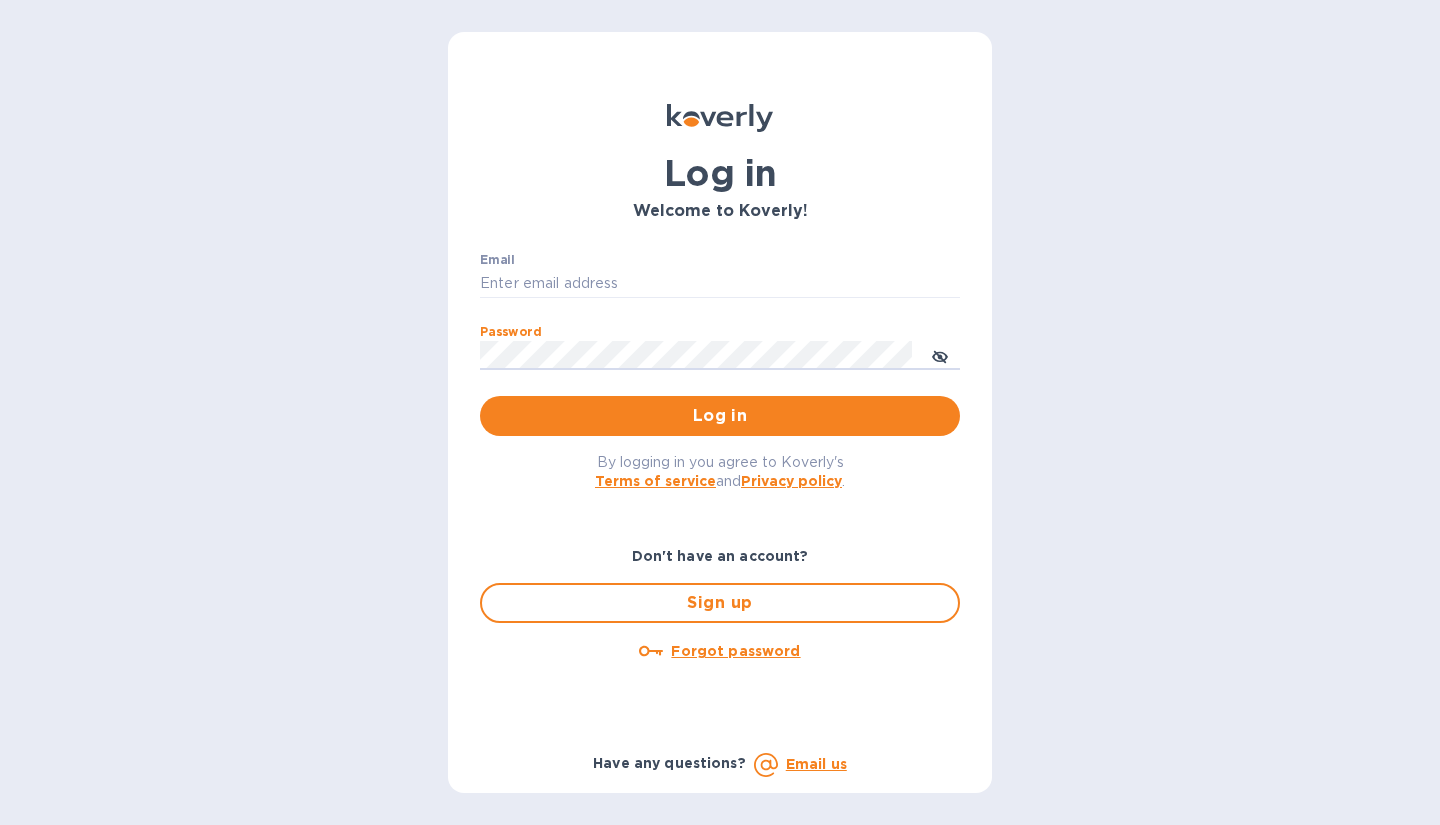 click on "​" at bounding box center (720, 312) 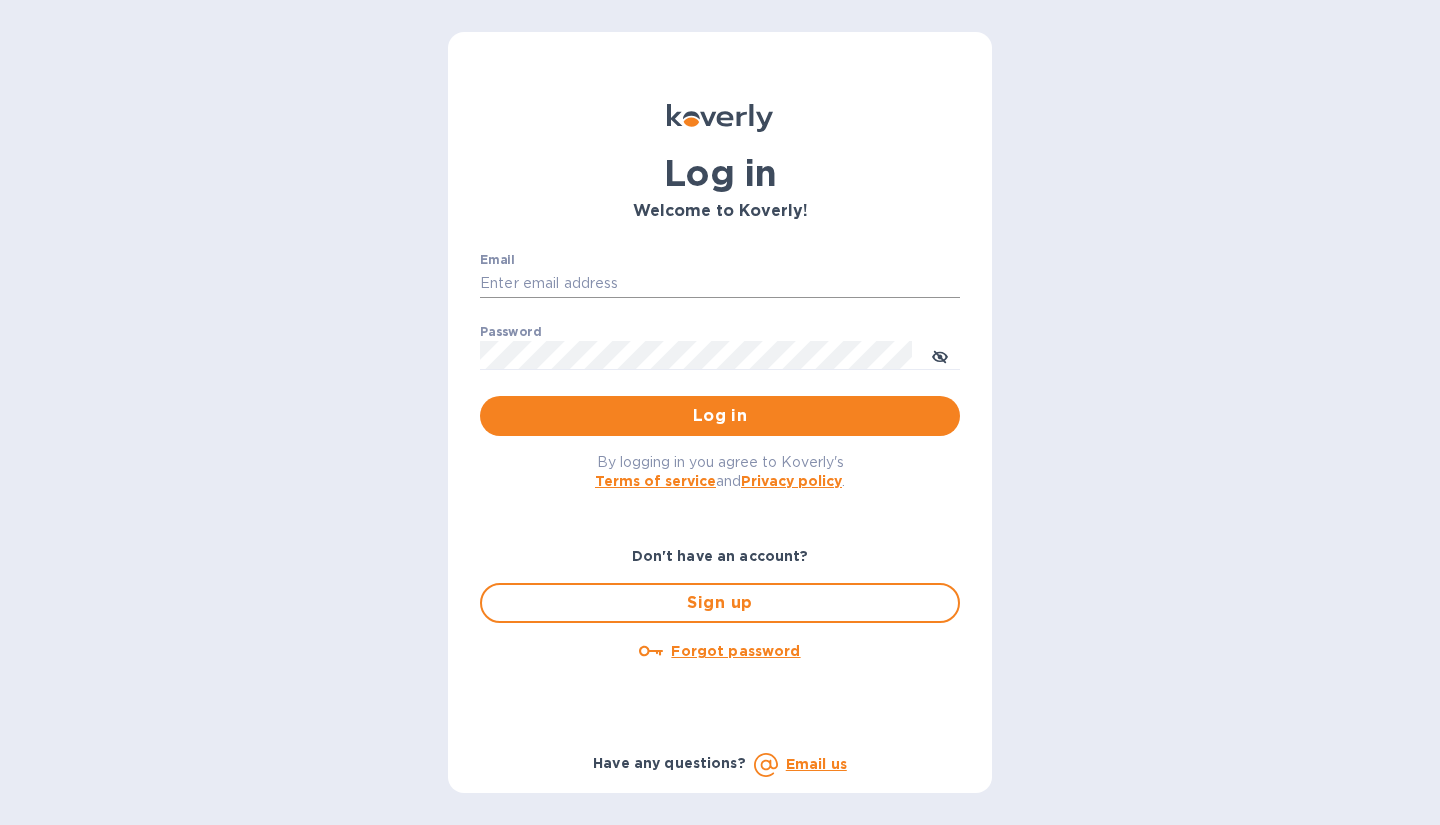 click on "Email" at bounding box center (720, 284) 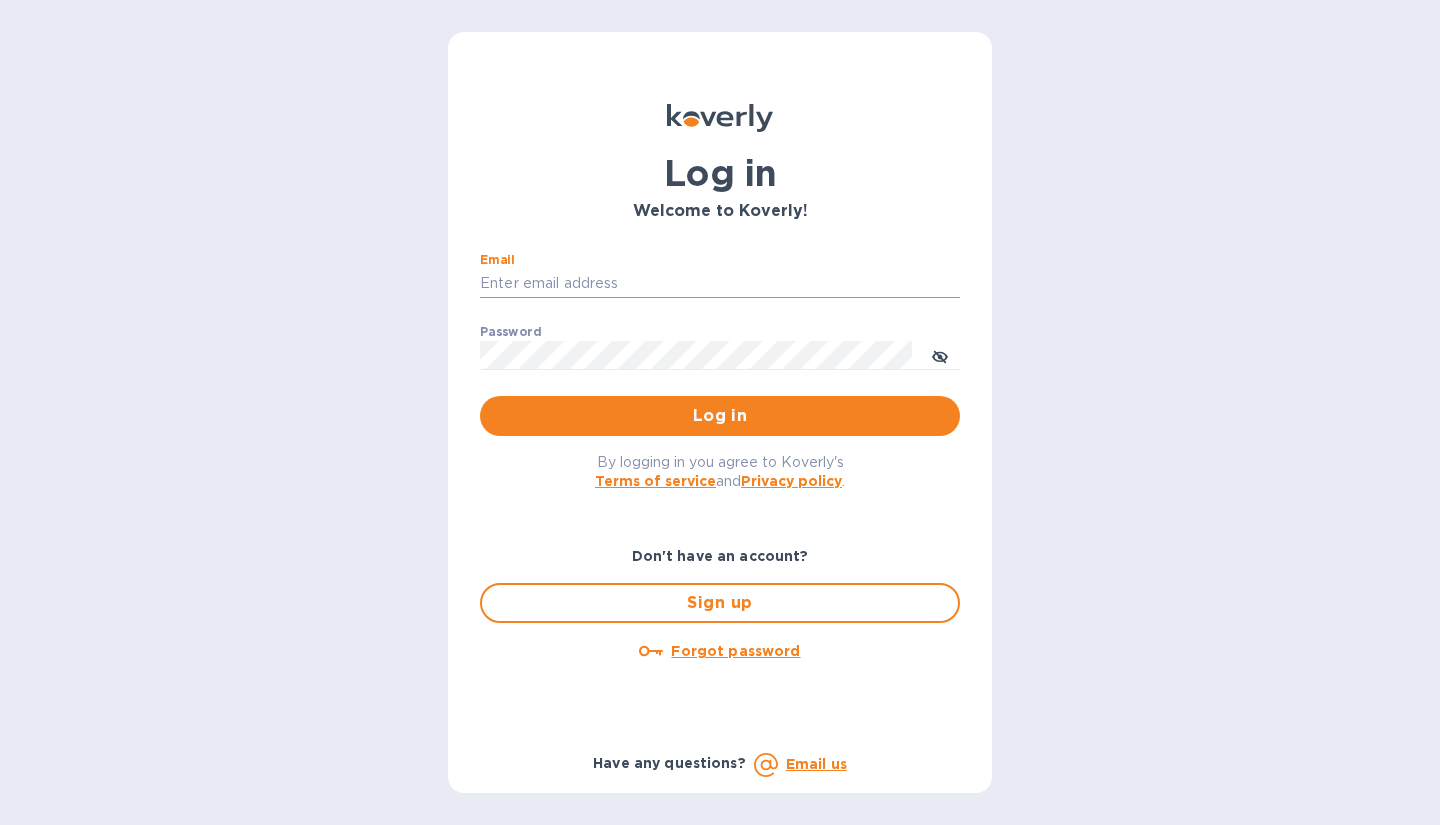 type on "accounting@[EMAIL]" 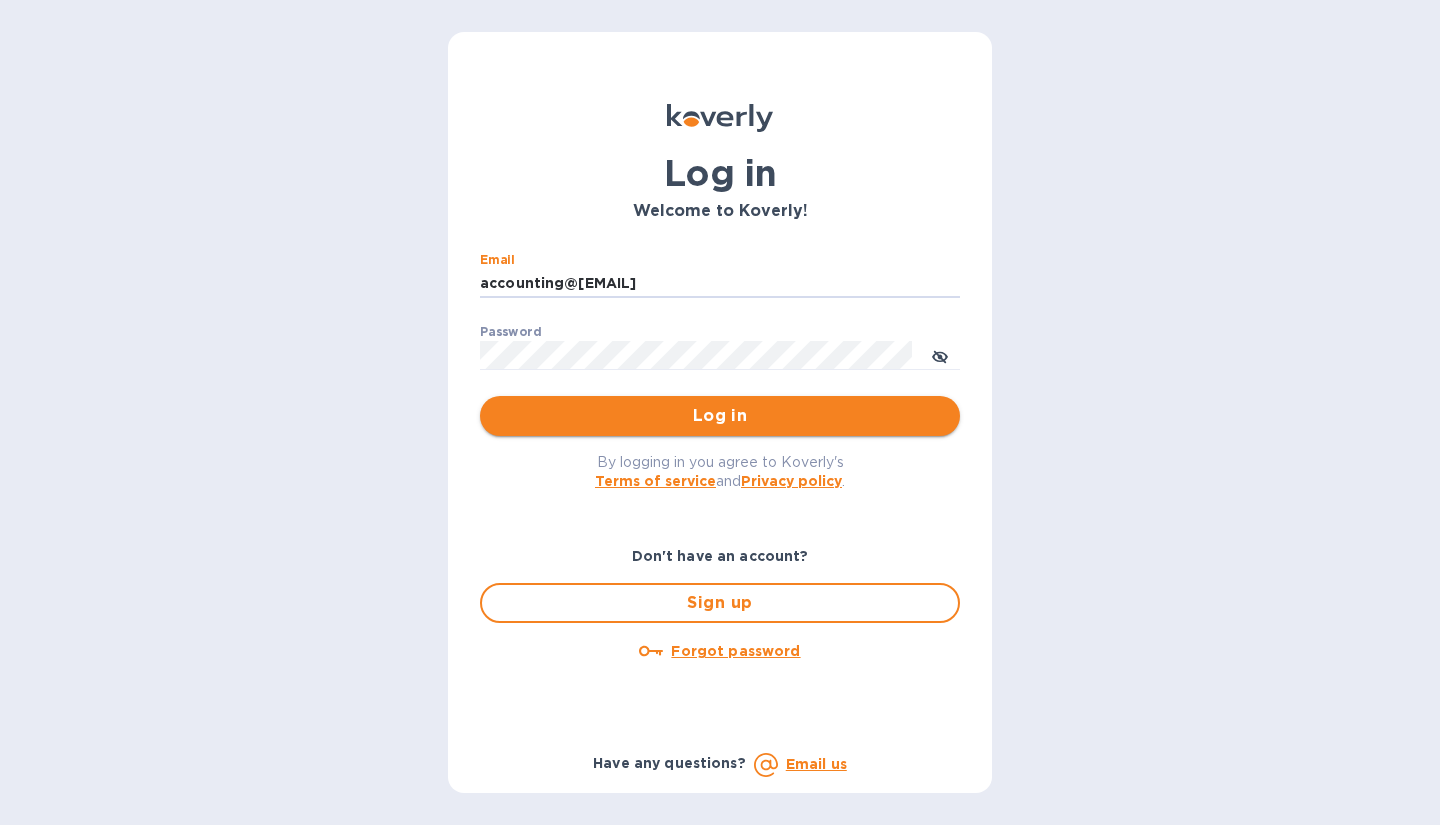 click on "Log in" at bounding box center (720, 416) 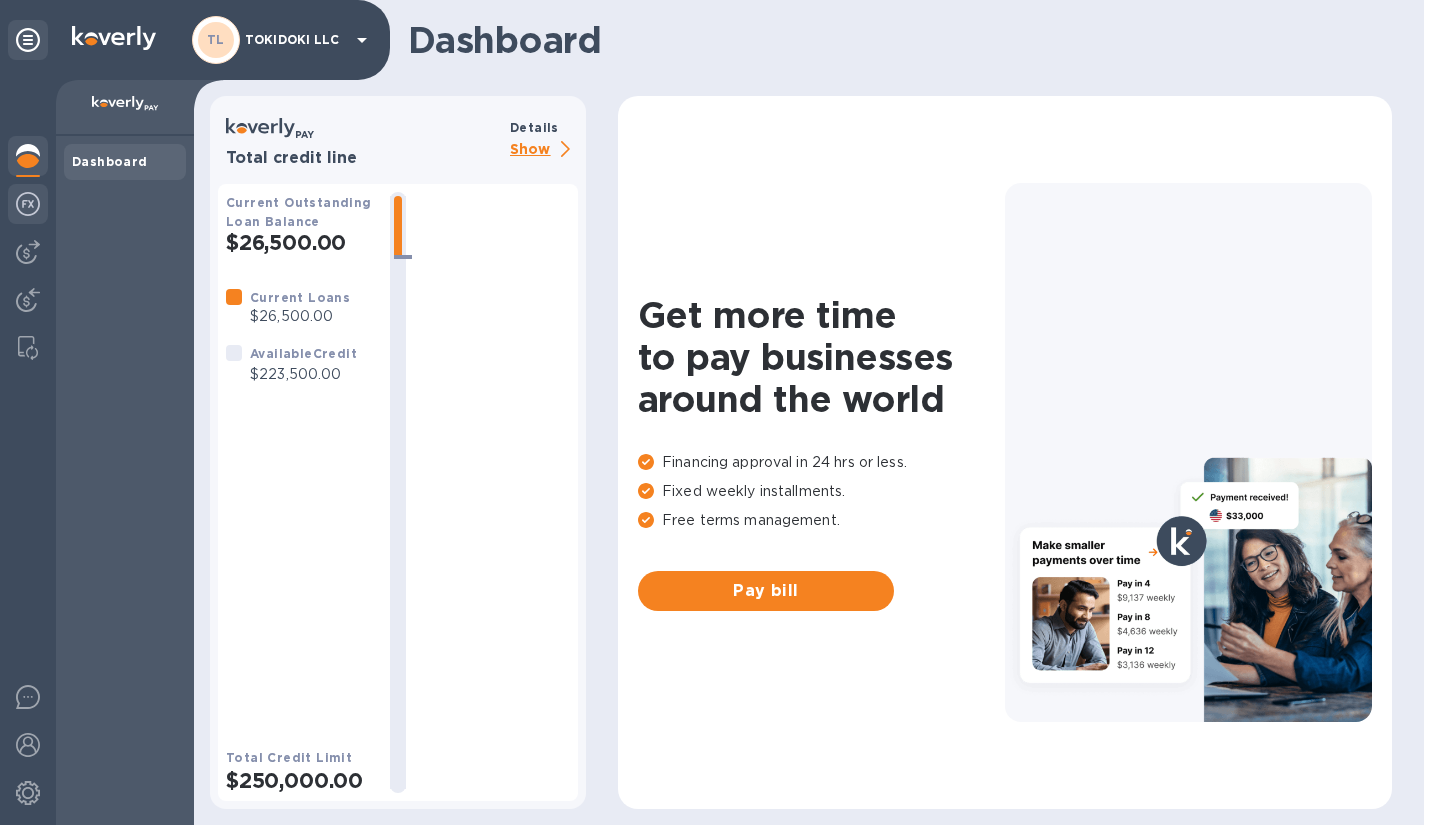 click at bounding box center [28, 204] 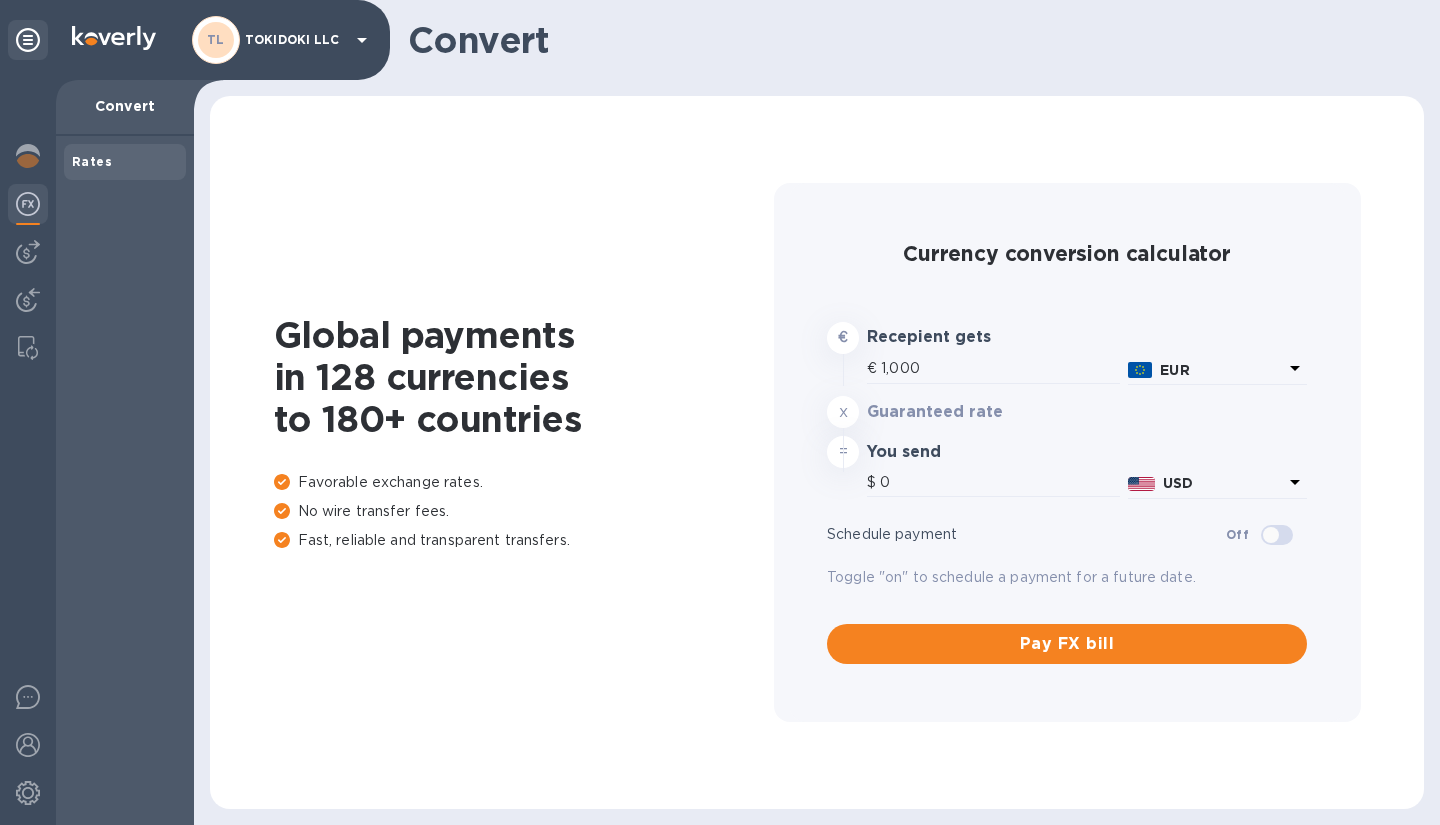 type on "1,172.95" 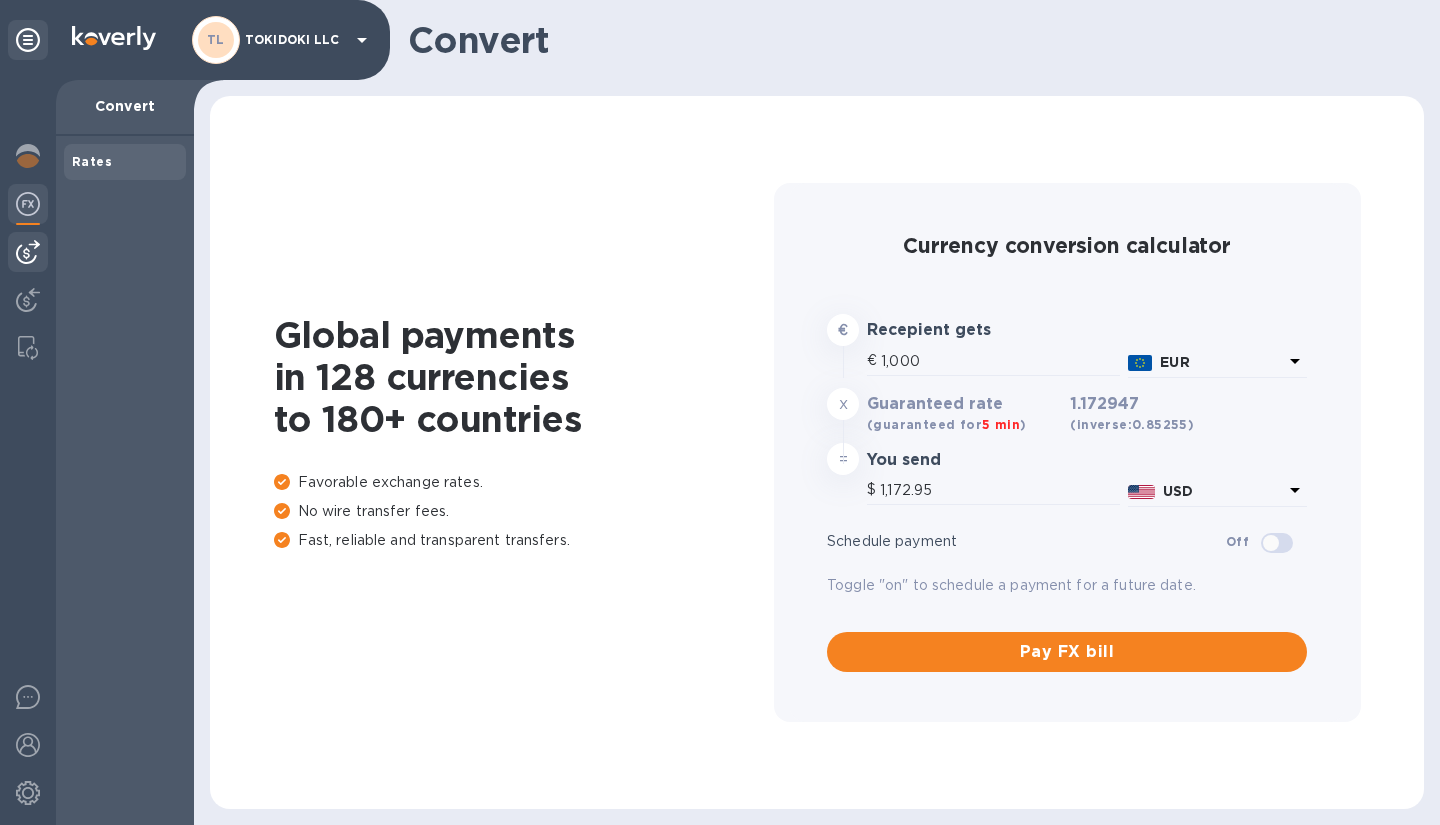 click at bounding box center [28, 252] 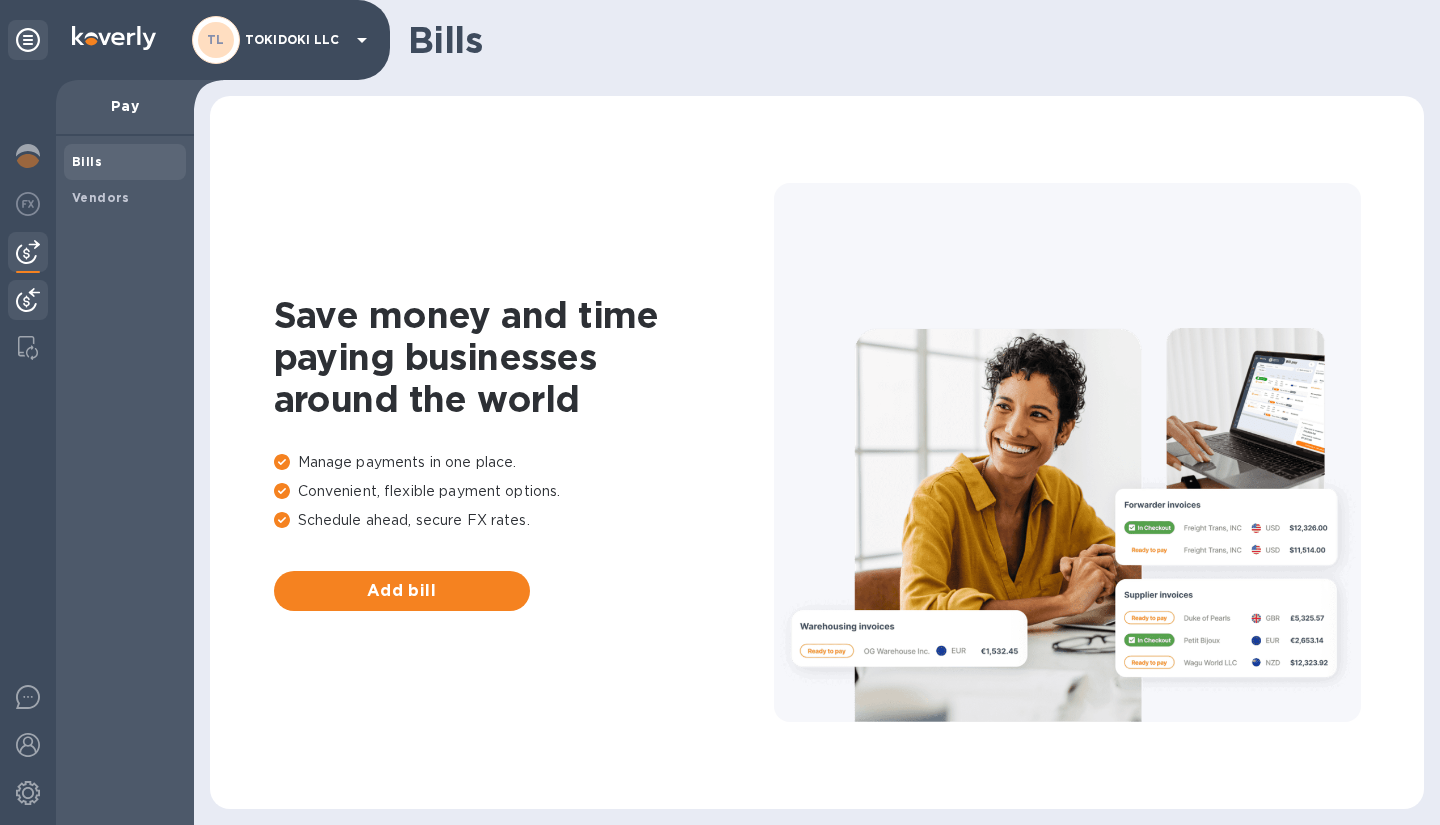 click at bounding box center (28, 300) 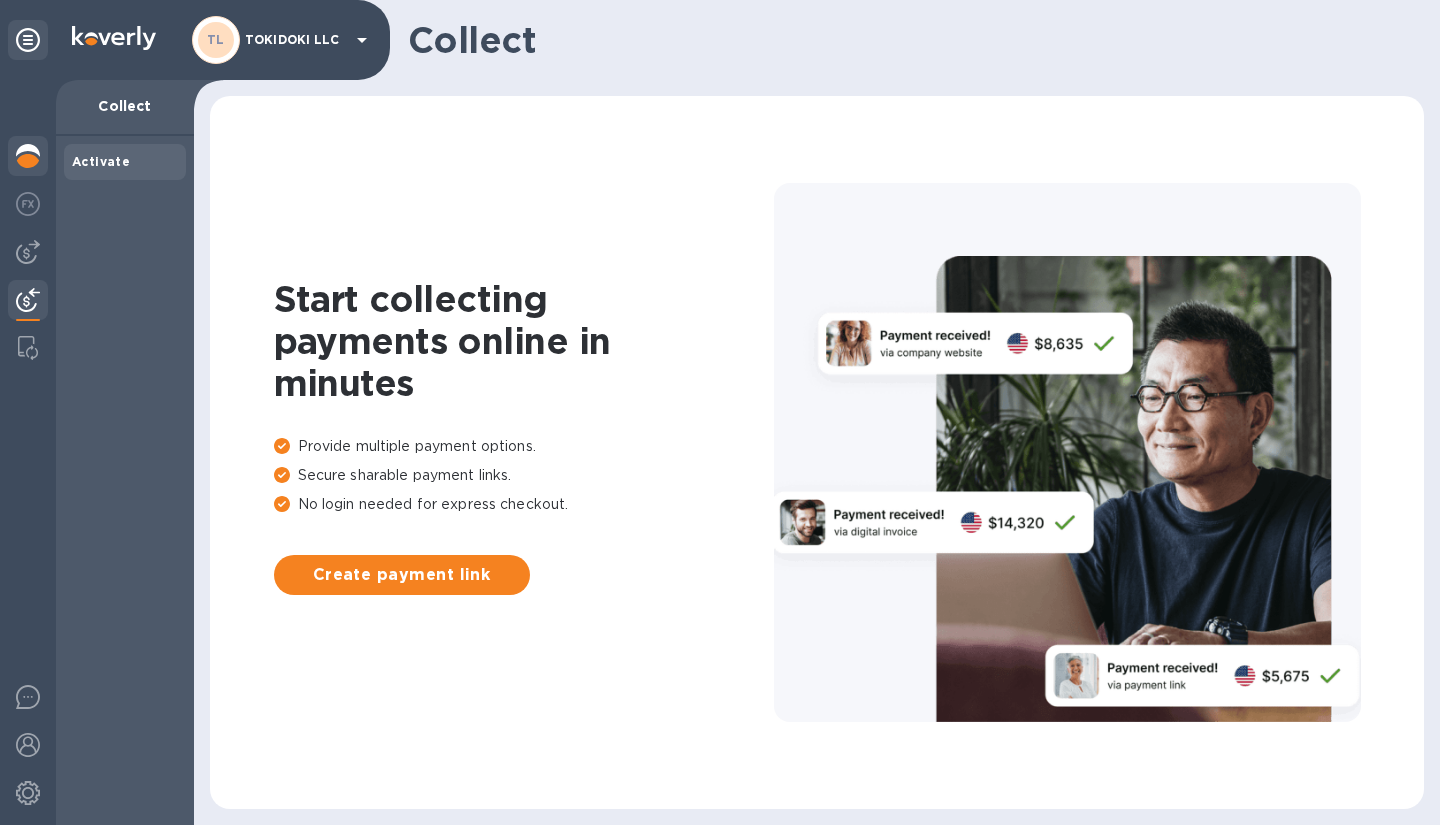 click at bounding box center [28, 156] 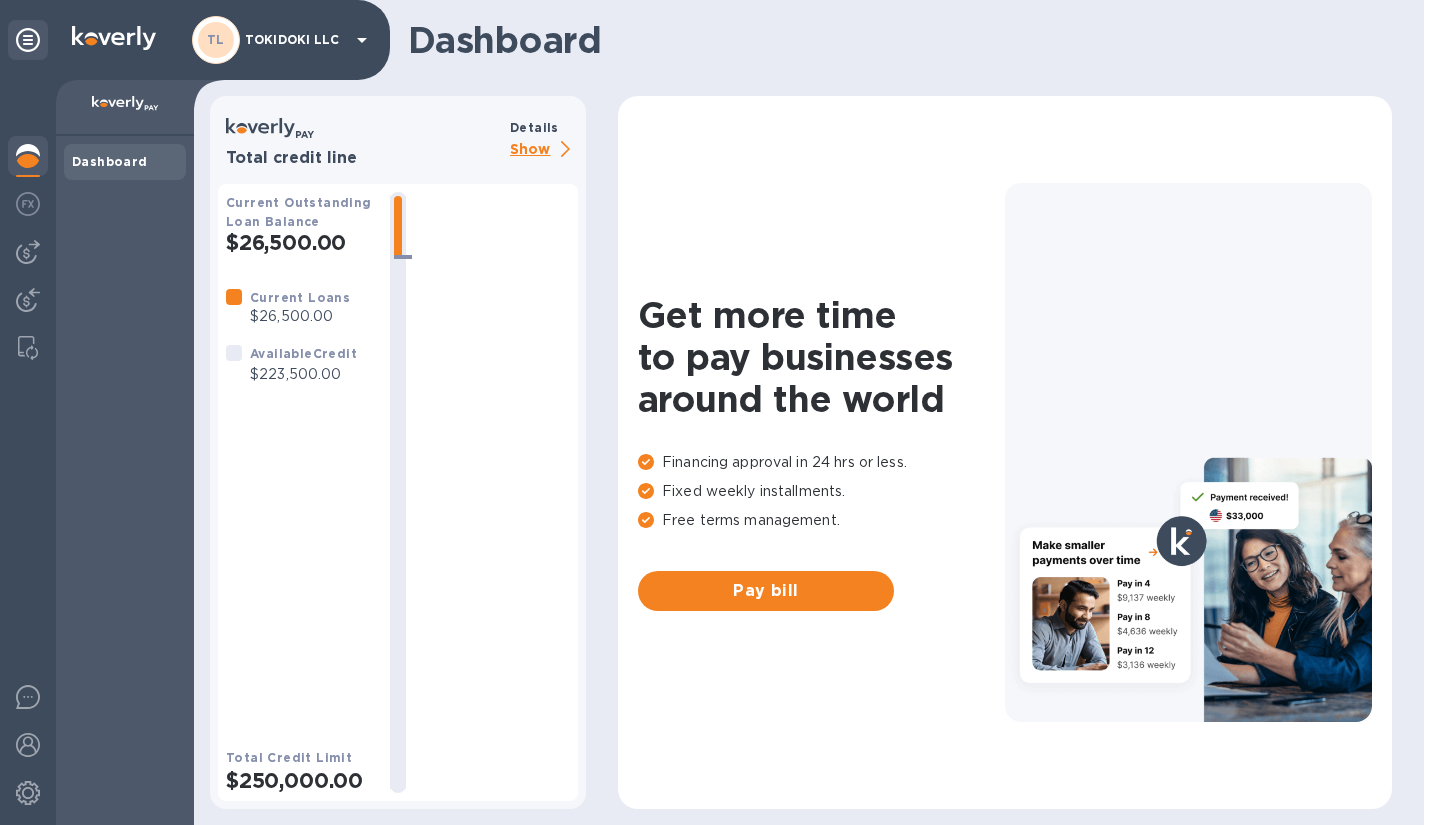 click on "TL TOKIDOKI LLC" at bounding box center [283, 40] 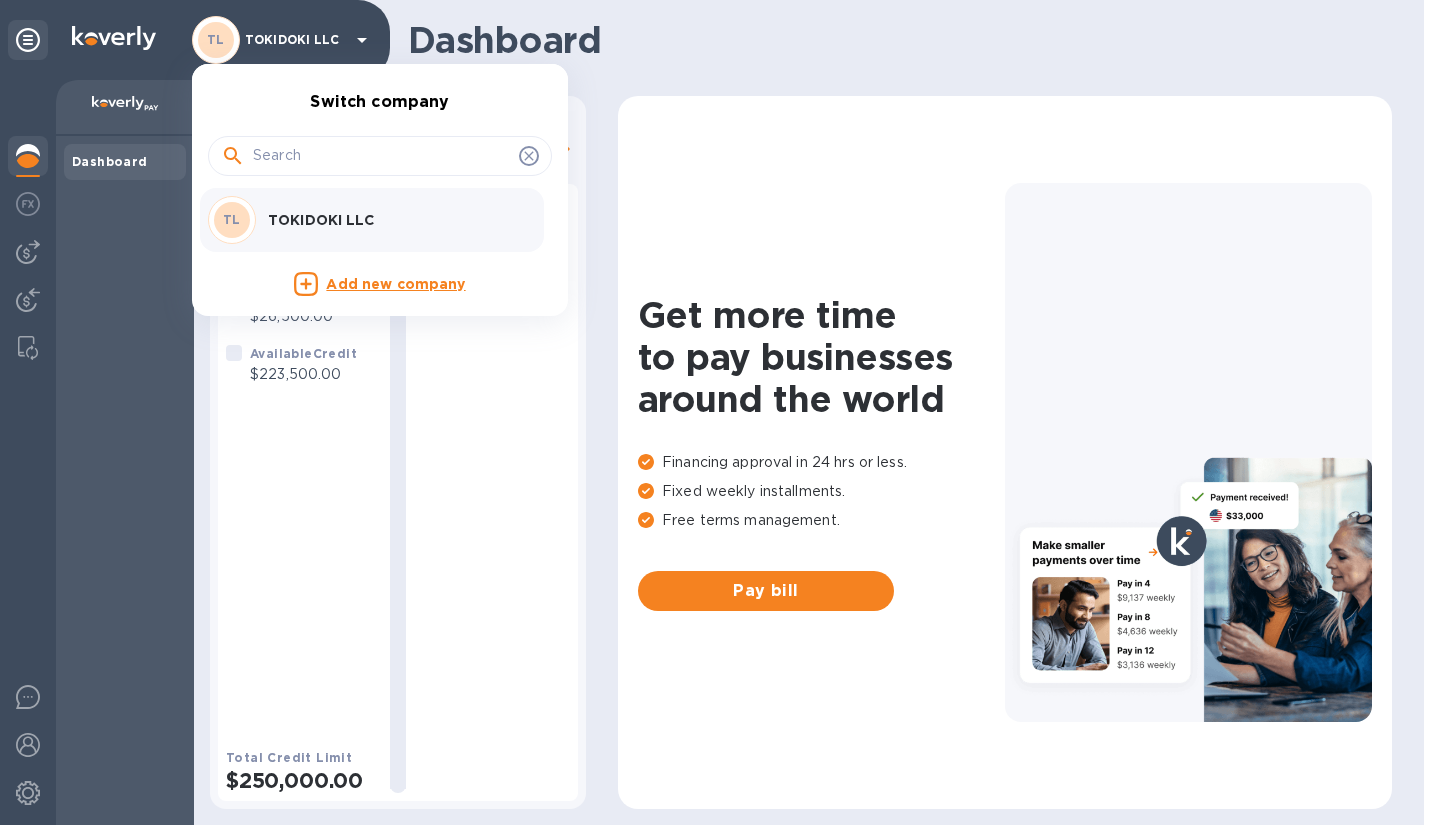 click at bounding box center (720, 412) 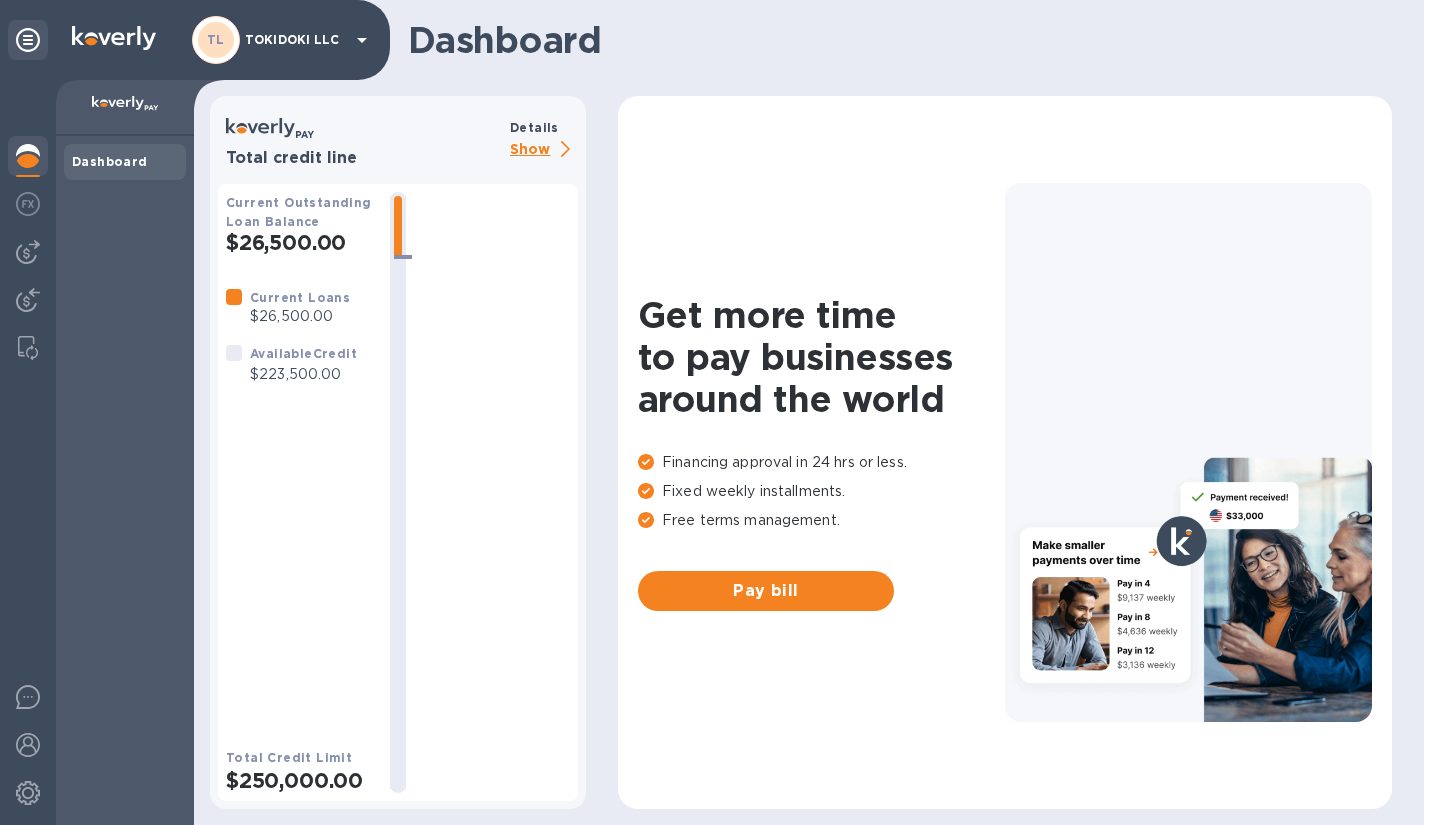 click at bounding box center [28, 204] 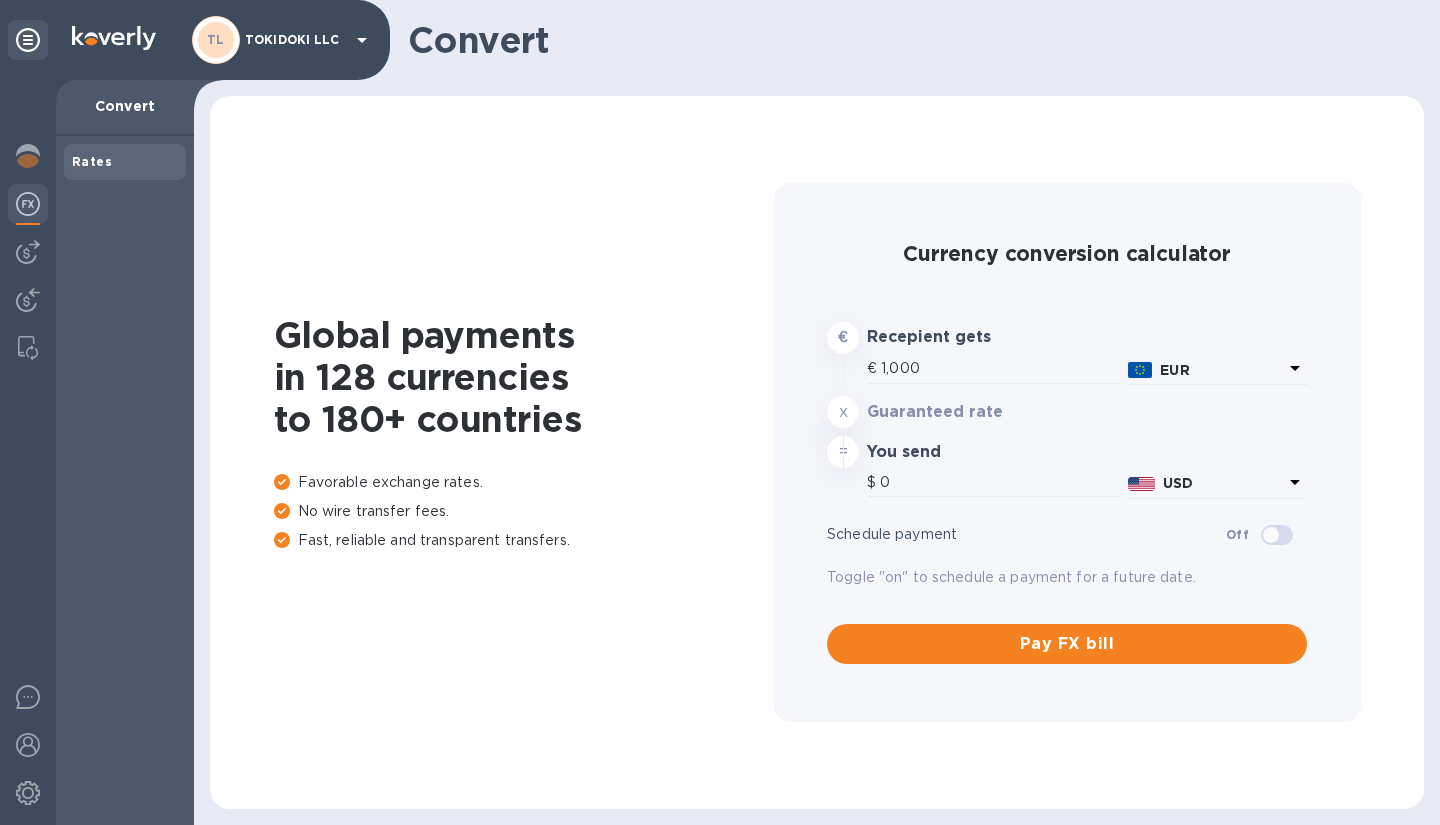 type on "1,172.95" 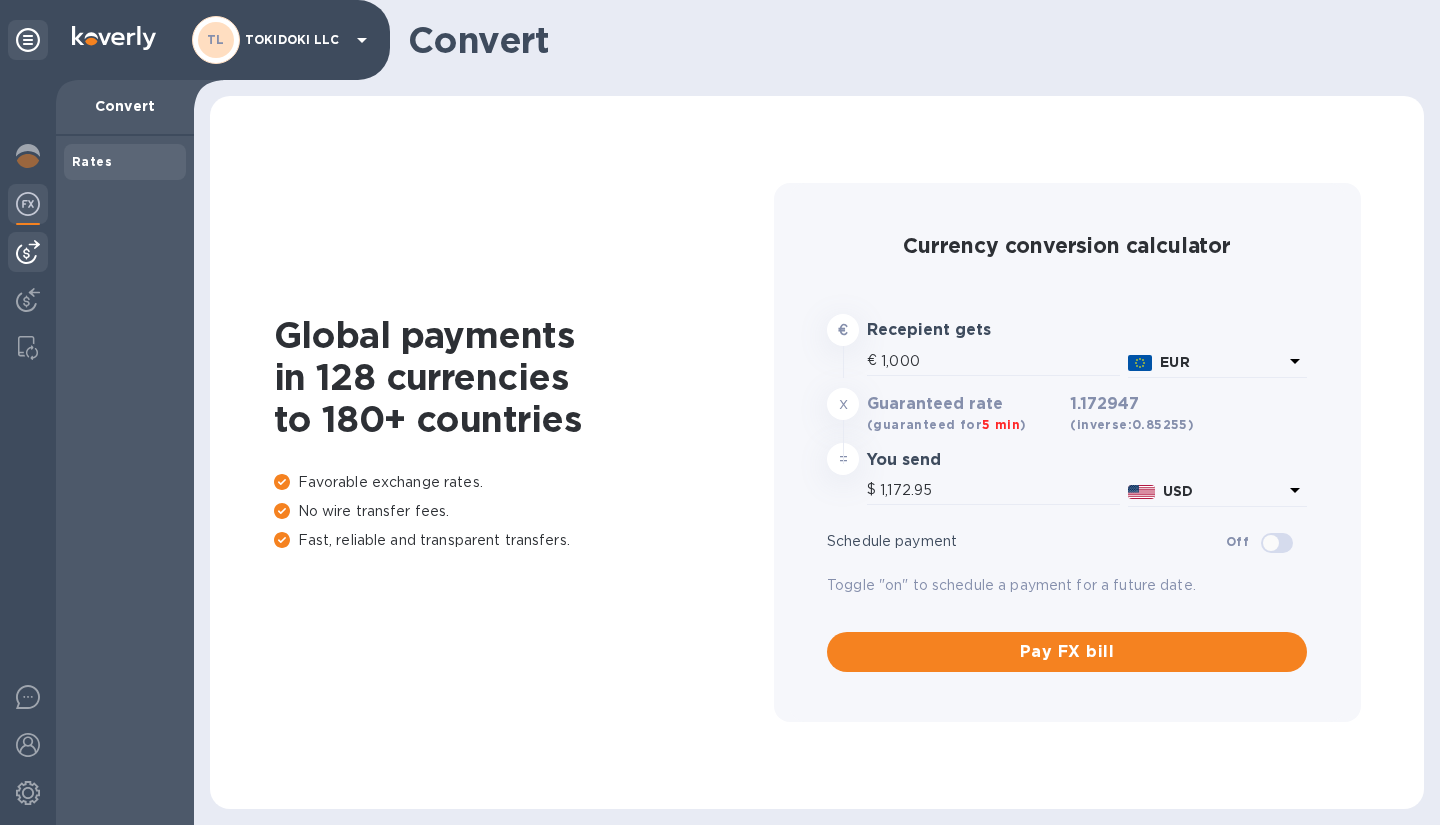 click at bounding box center [28, 252] 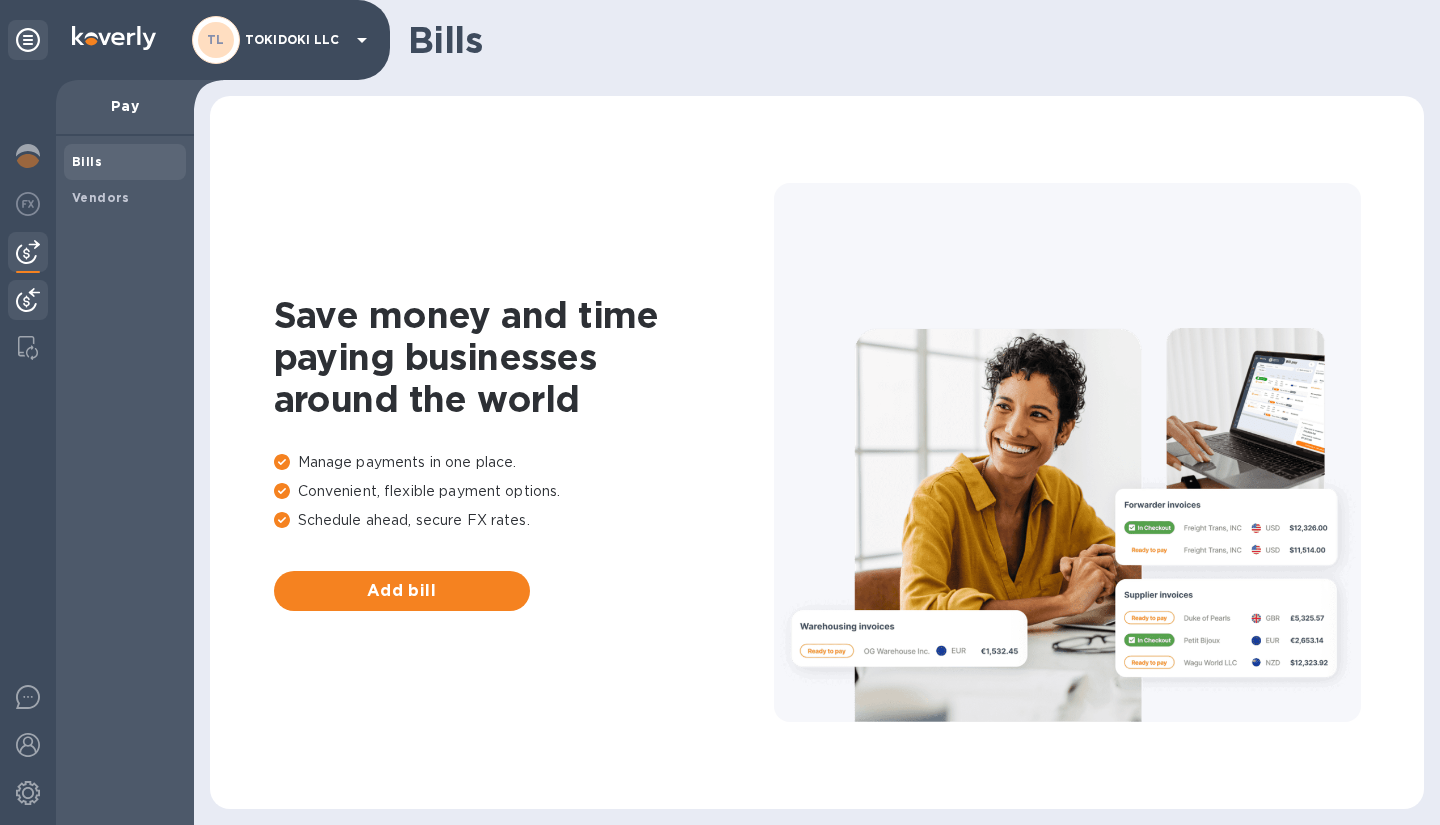 click at bounding box center [28, 302] 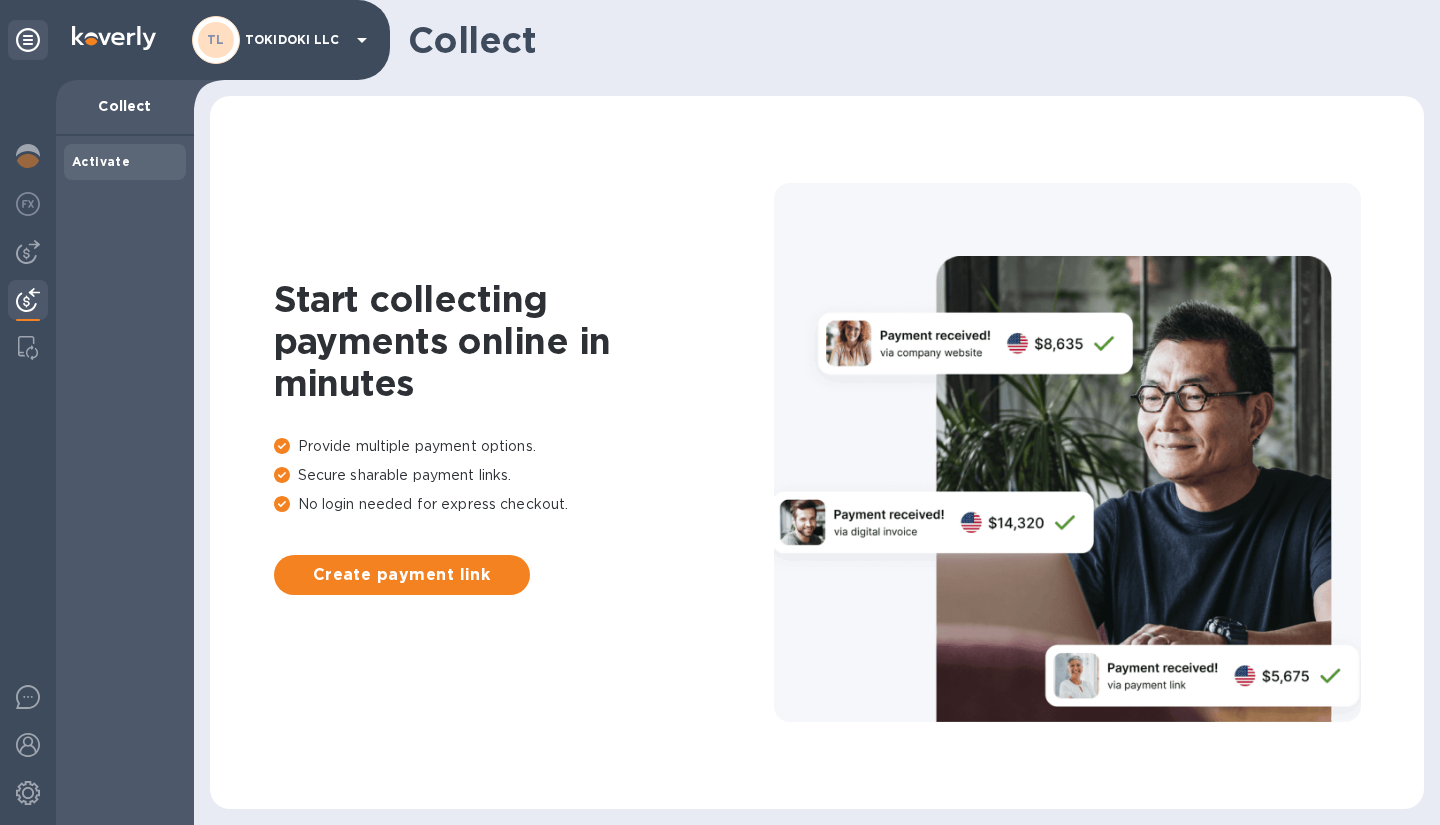 click at bounding box center [28, 452] 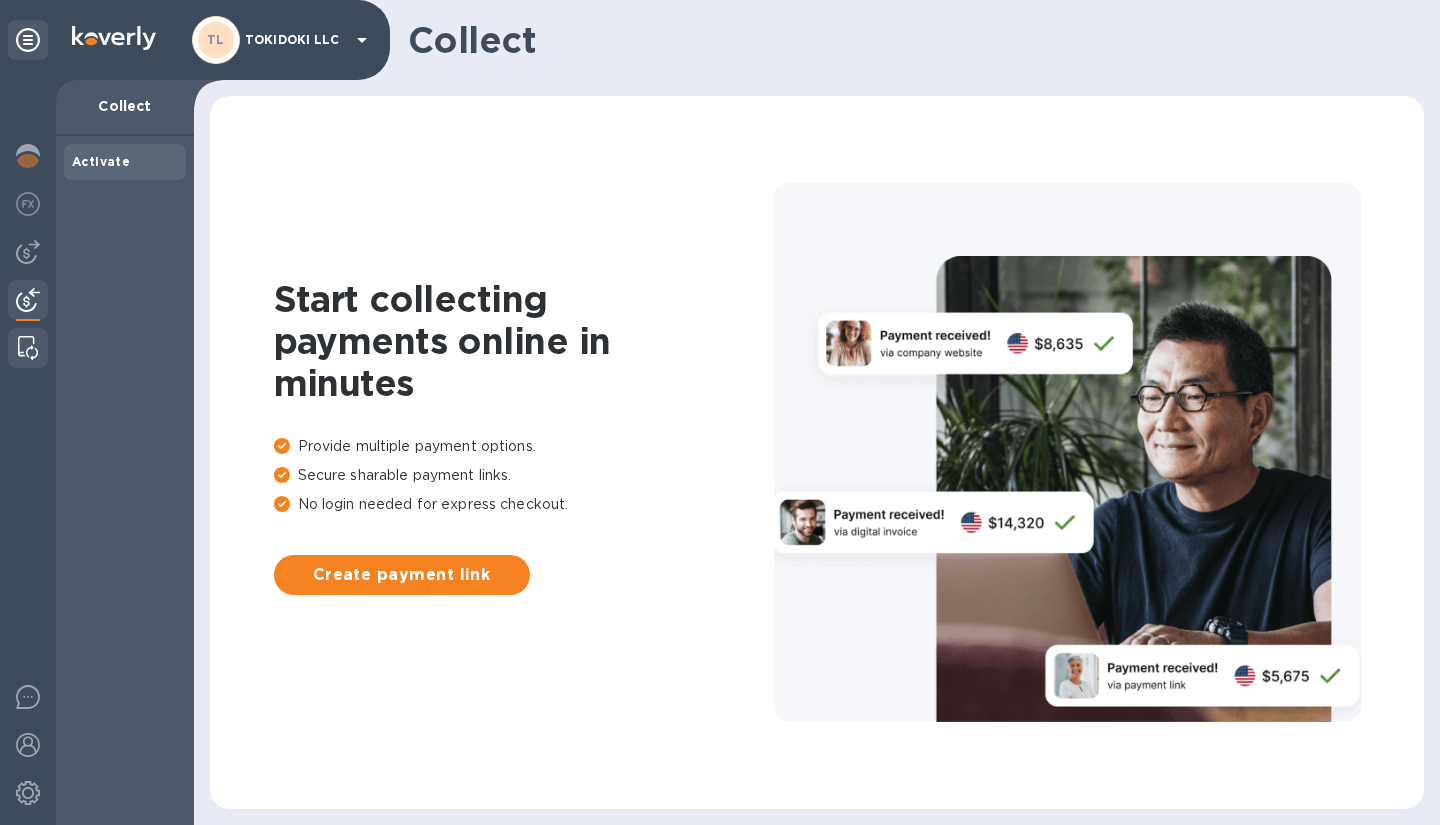 click at bounding box center (28, 348) 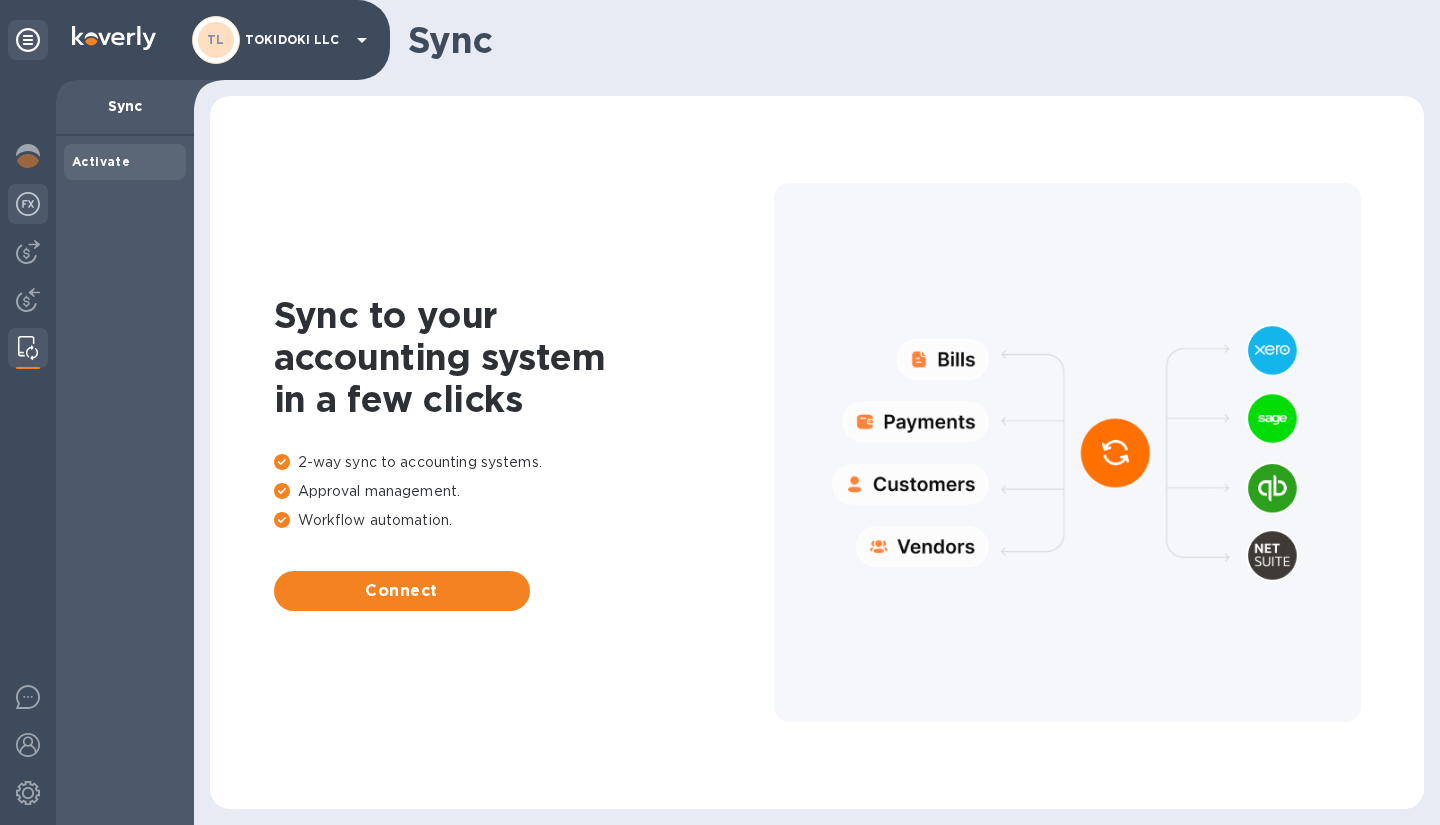 click at bounding box center (28, 206) 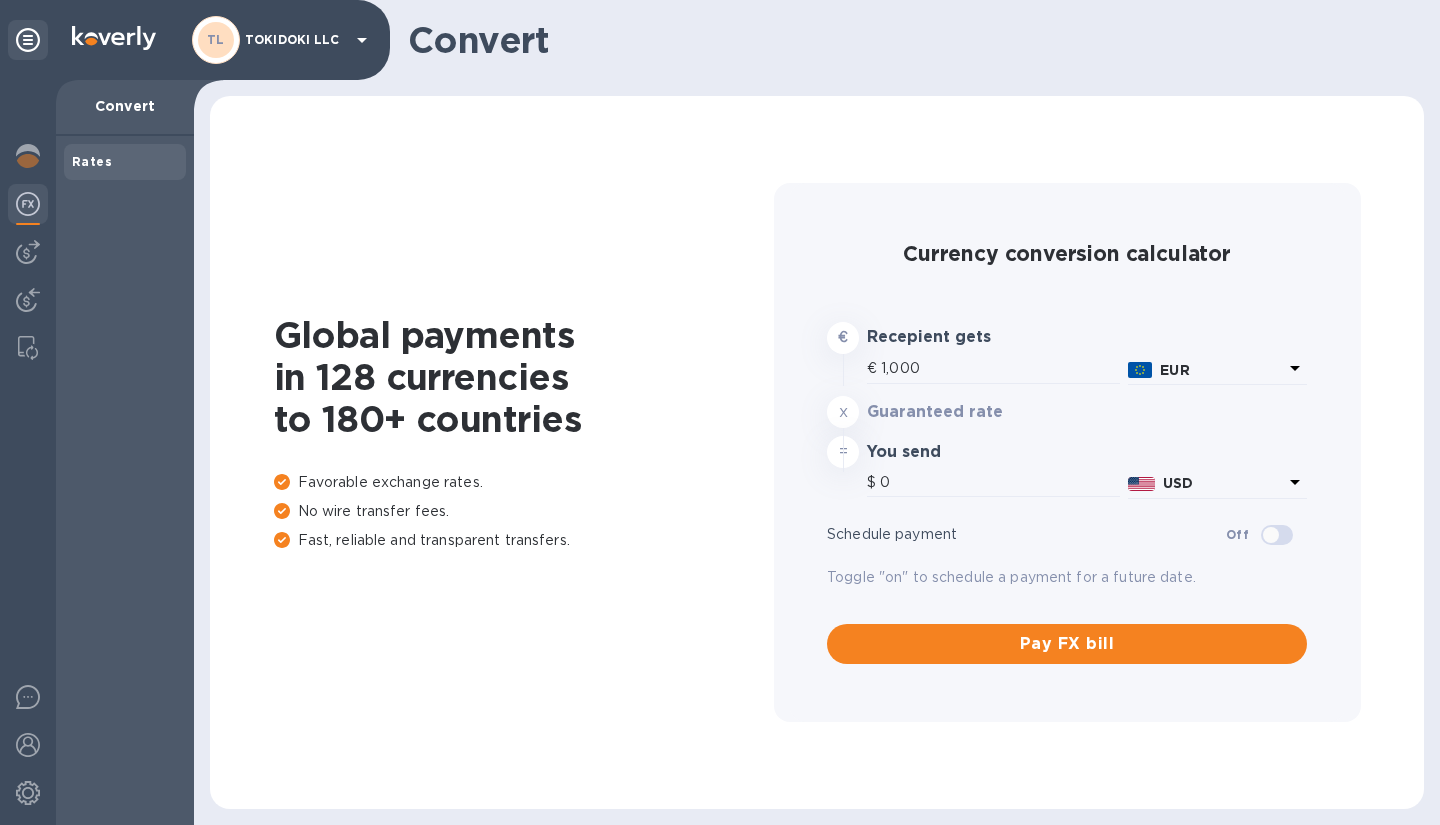 type on "1,172.95" 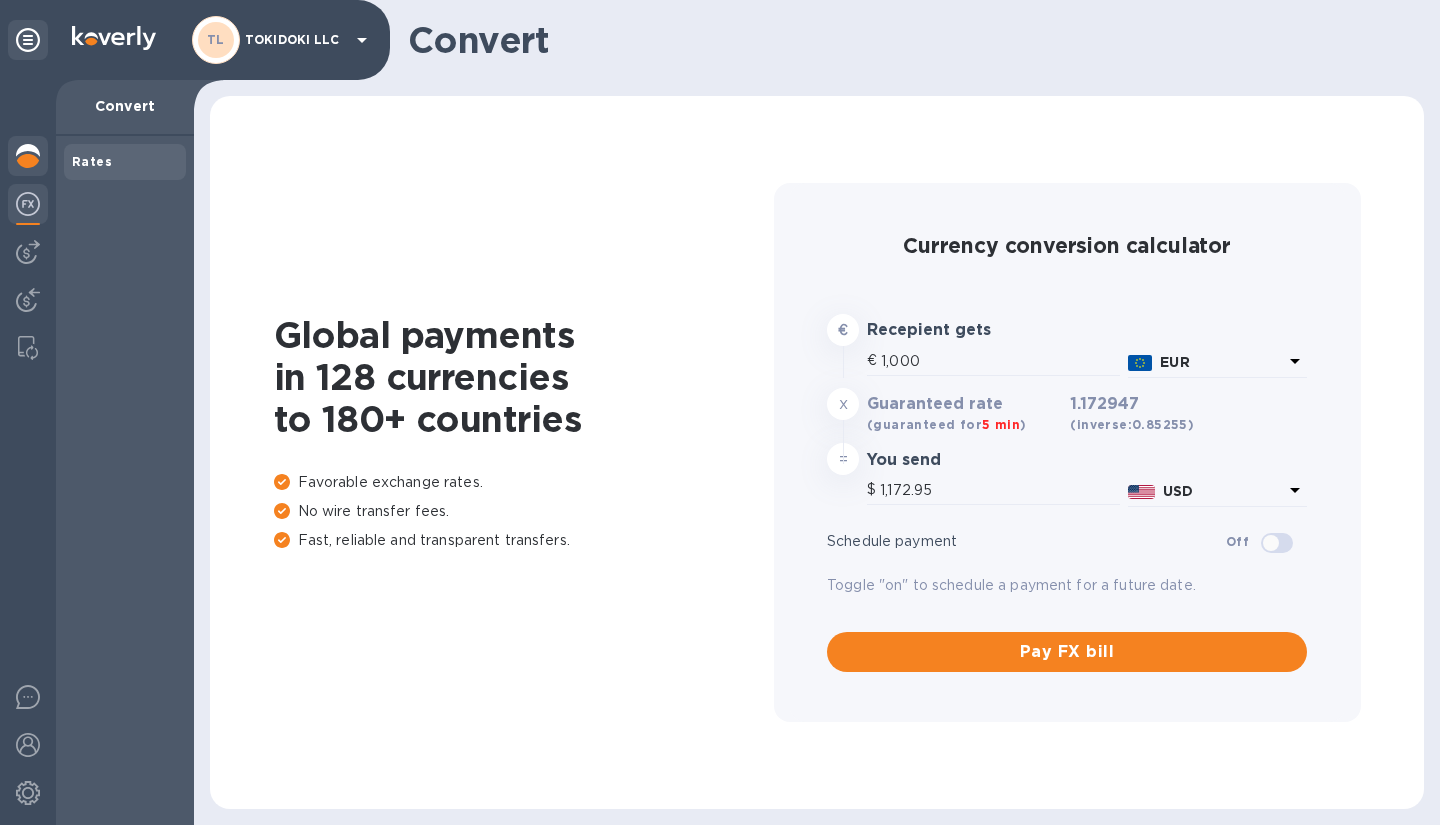 click at bounding box center [28, 156] 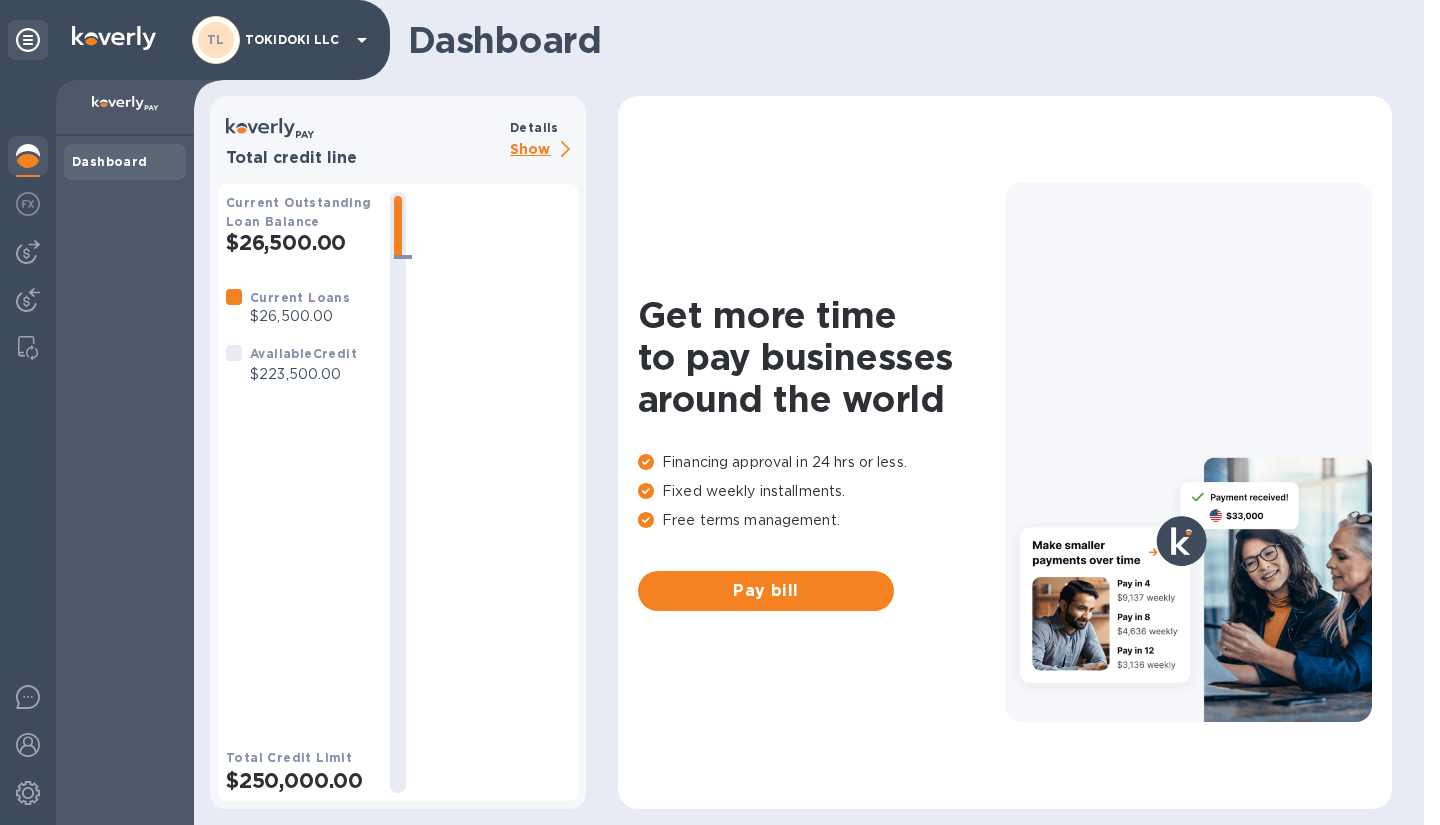 click on "Current Outstanding Loan Balance $[CURRENCY][NUMBER]" at bounding box center (300, 223) 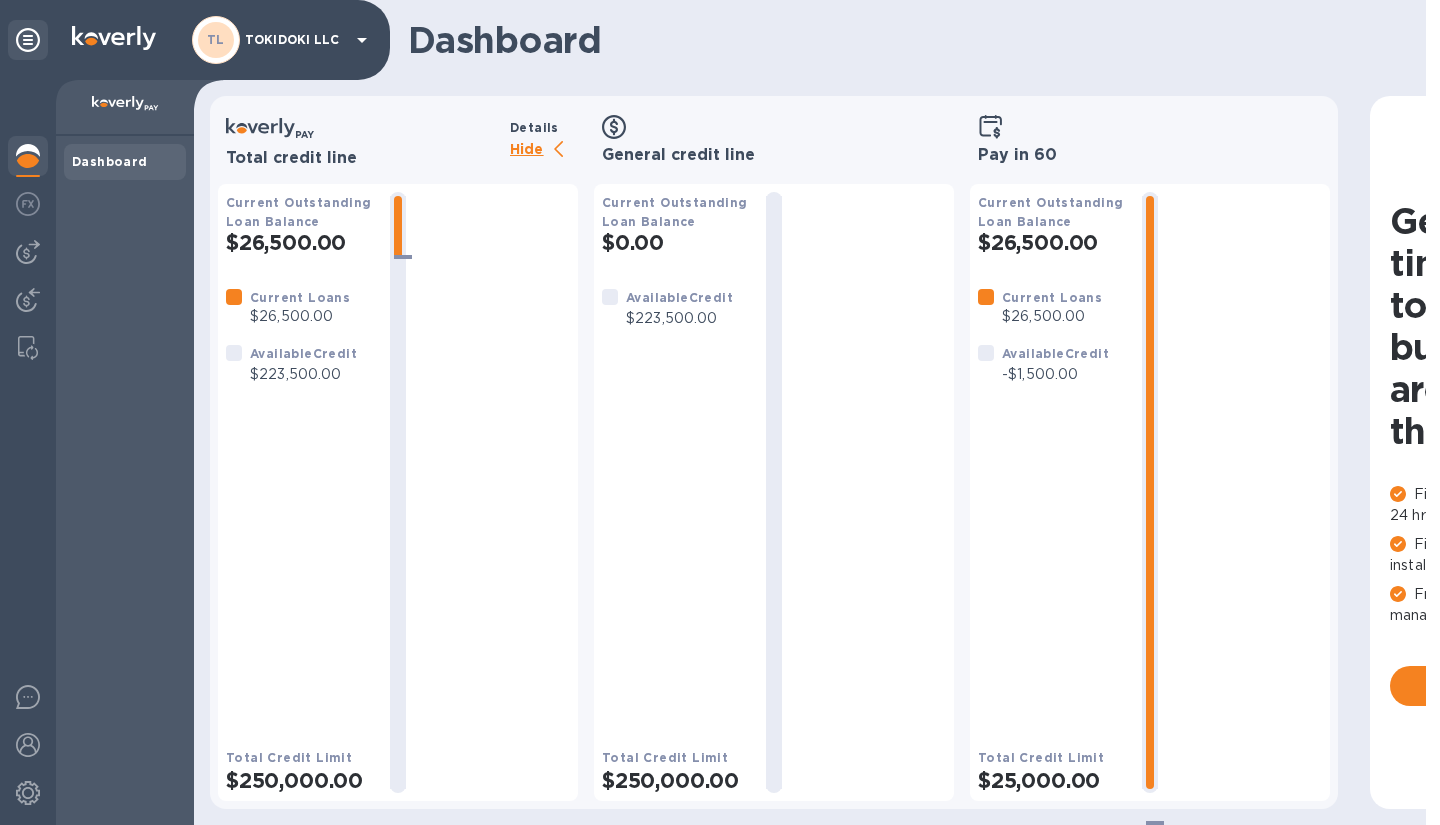 click 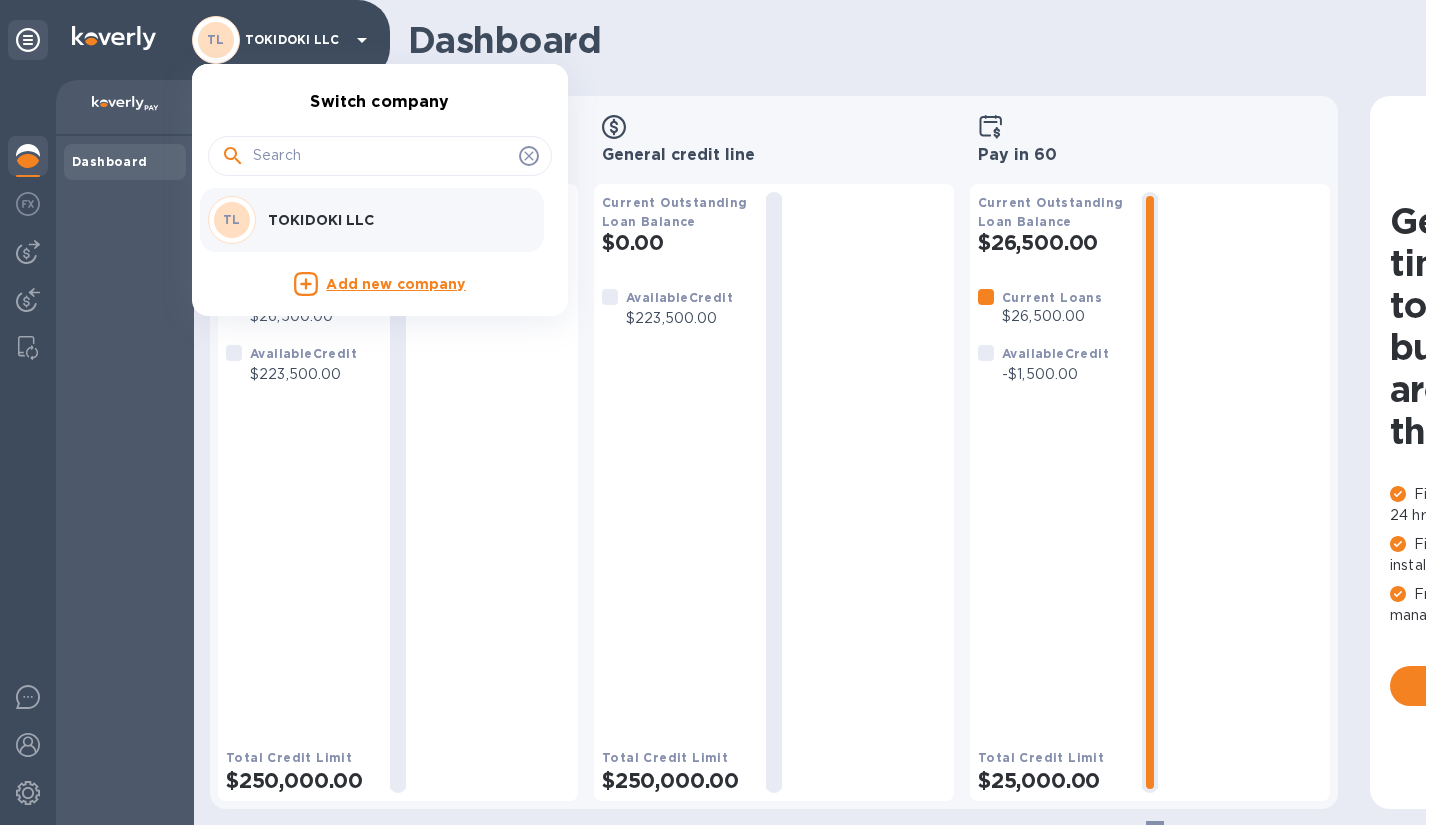 click on "TOKIDOKI LLC" at bounding box center (394, 220) 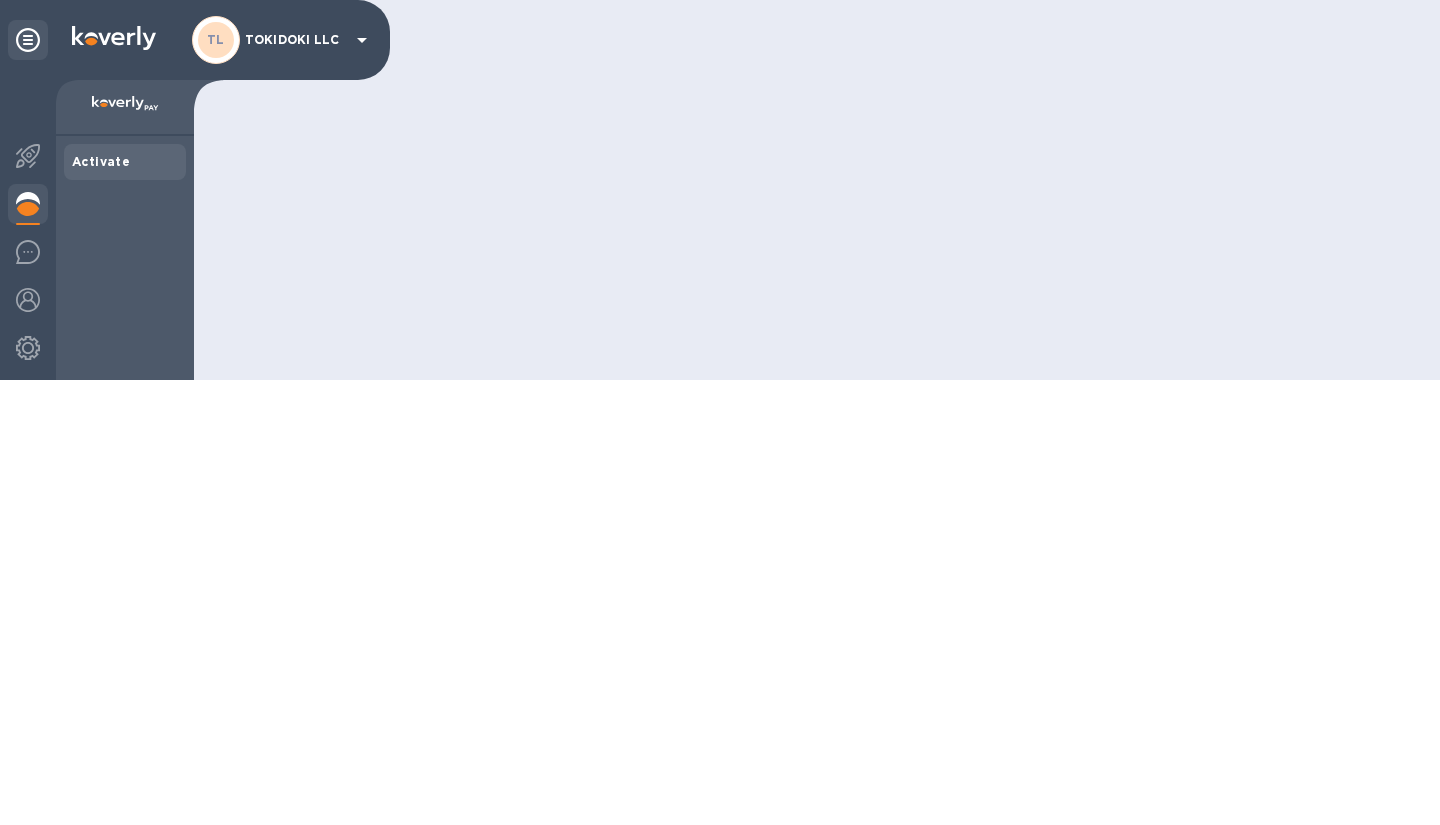 scroll, scrollTop: 0, scrollLeft: 0, axis: both 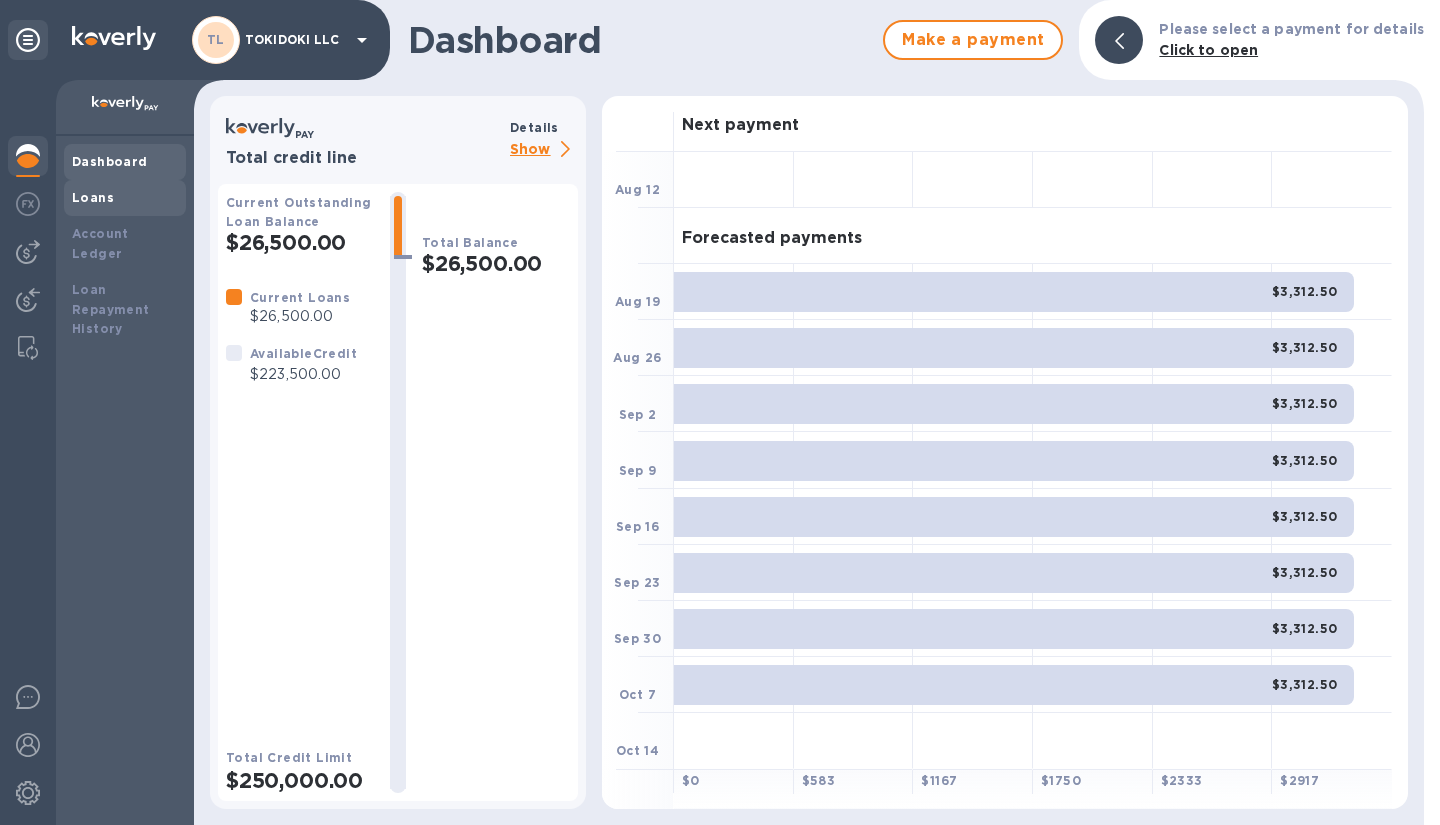 click on "Loans" at bounding box center (125, 198) 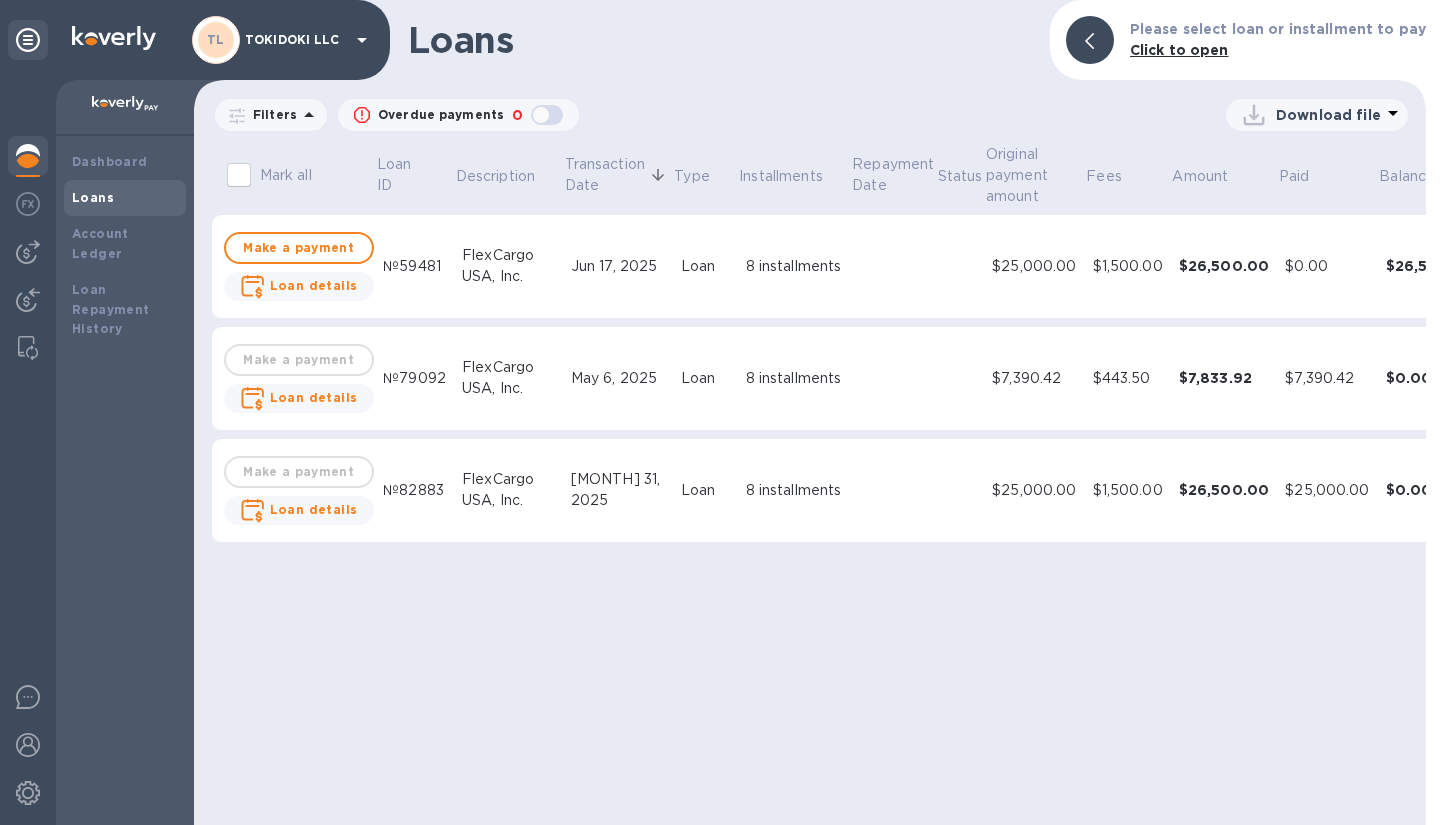 click on "FlexCargo USA, Inc." at bounding box center [508, 267] 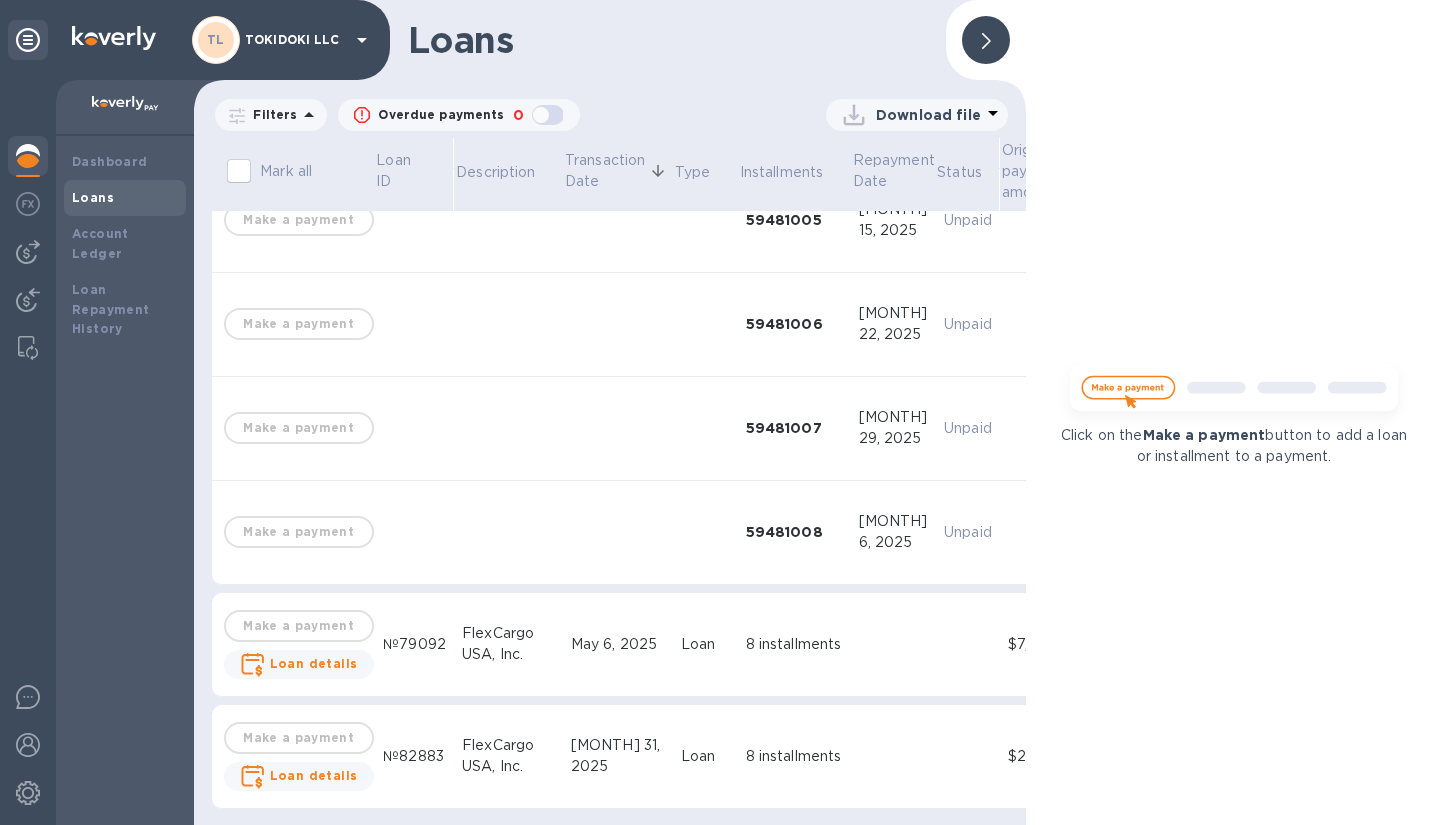 scroll, scrollTop: 0, scrollLeft: 0, axis: both 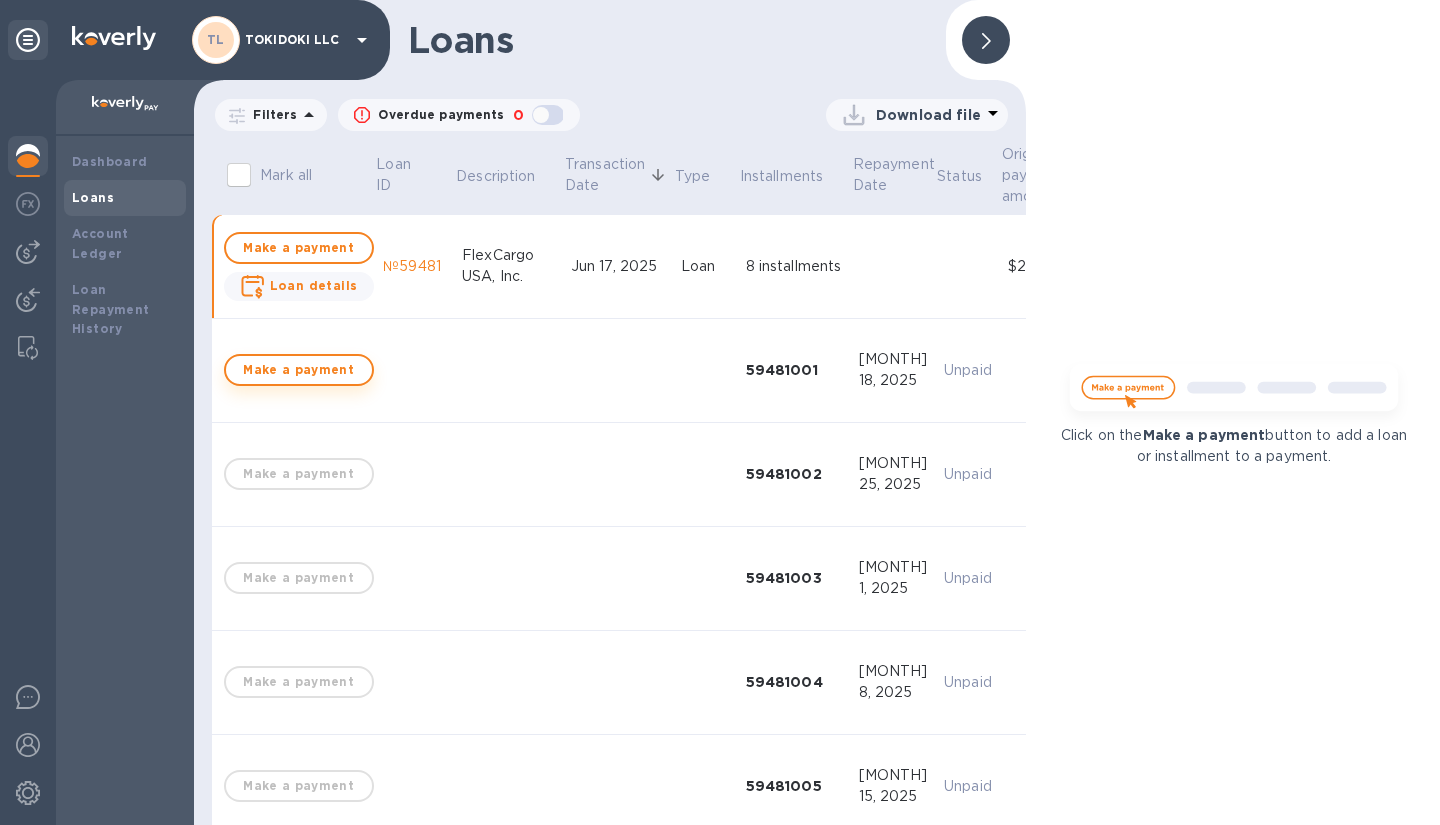 click on "Make a payment" at bounding box center (299, 370) 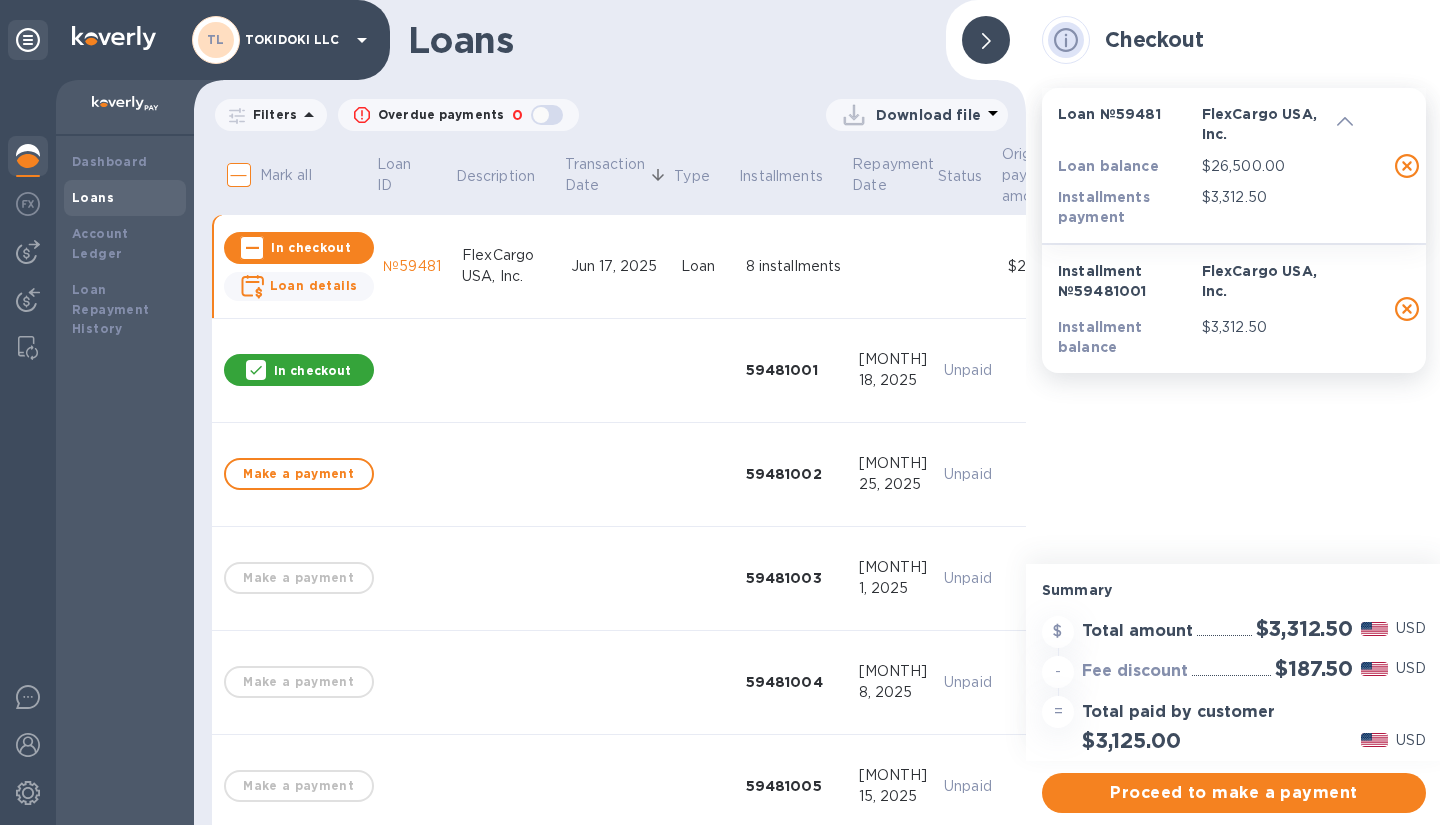 click on "In checkout" at bounding box center (312, 370) 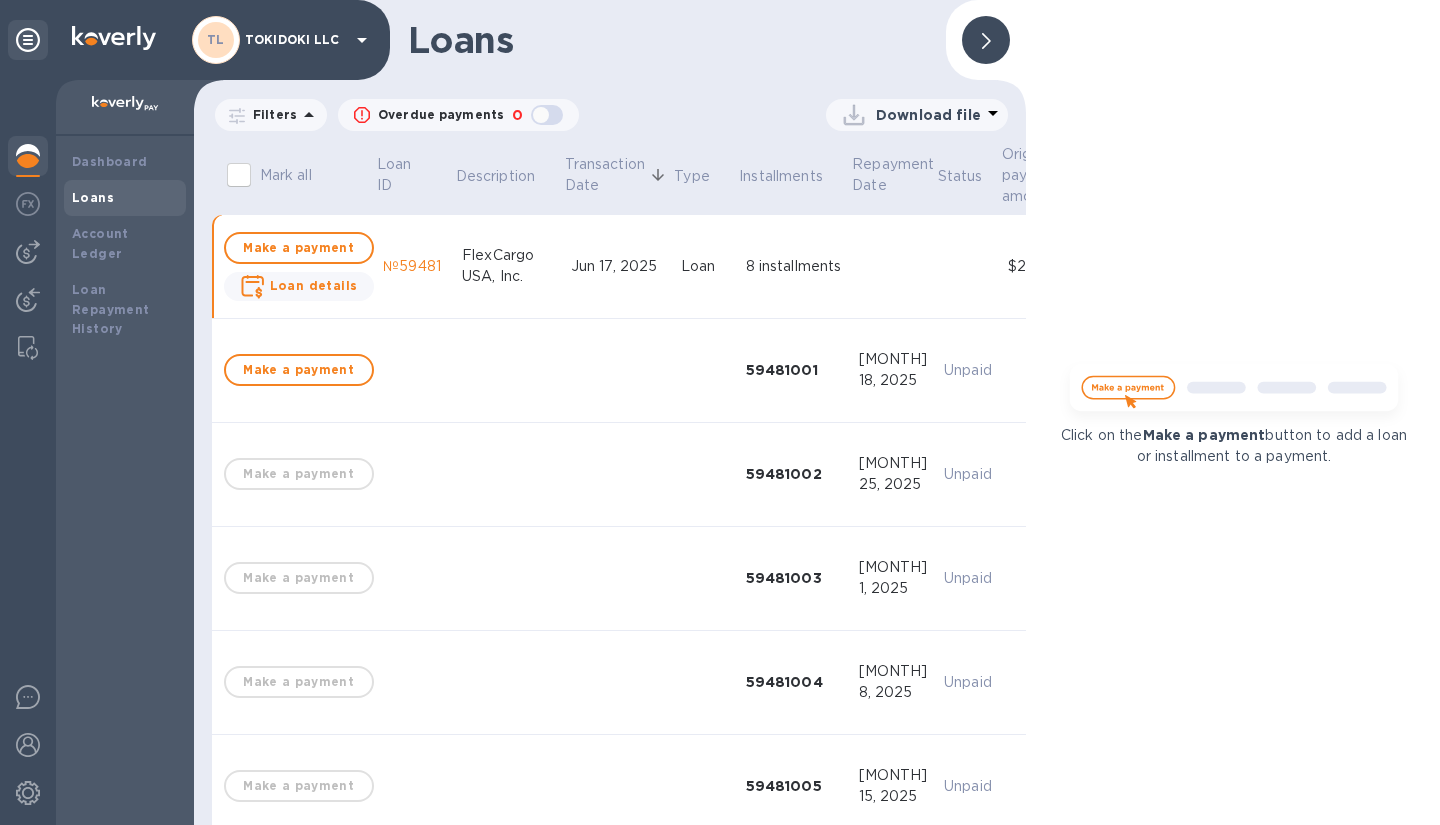click on "Make a payment" at bounding box center [298, 475] 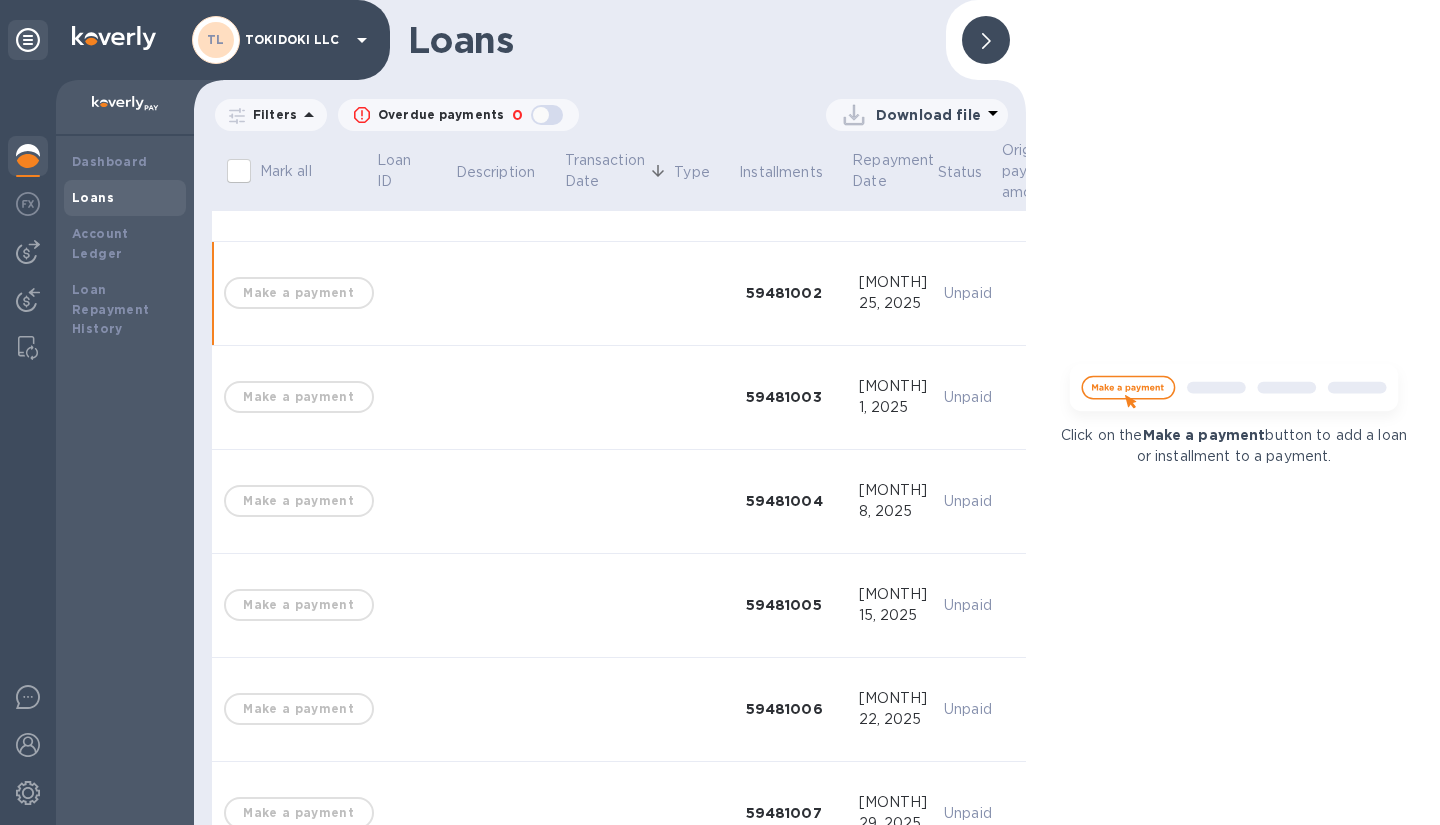 scroll, scrollTop: 0, scrollLeft: 0, axis: both 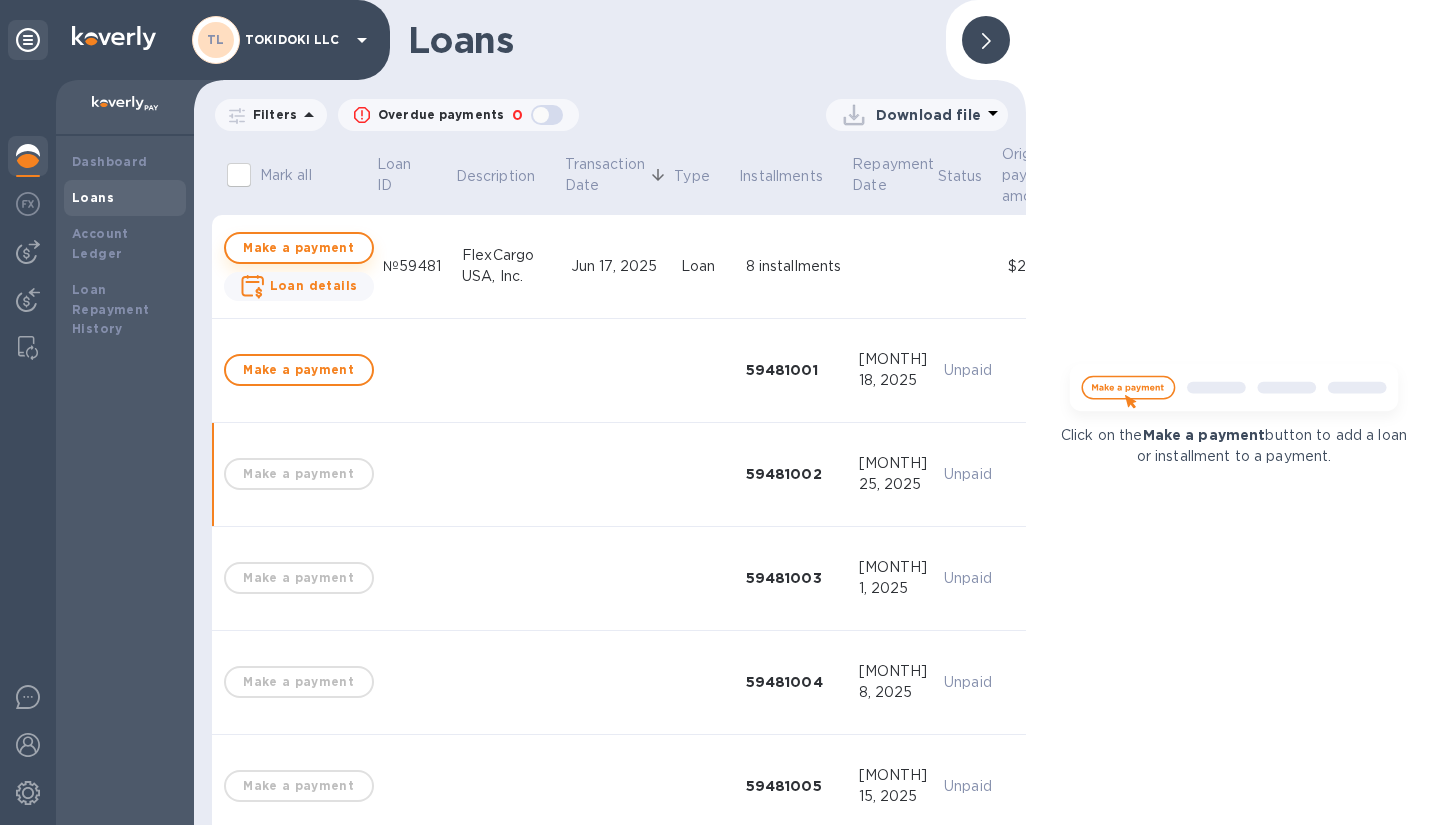 click on "Make a payment" at bounding box center (299, 248) 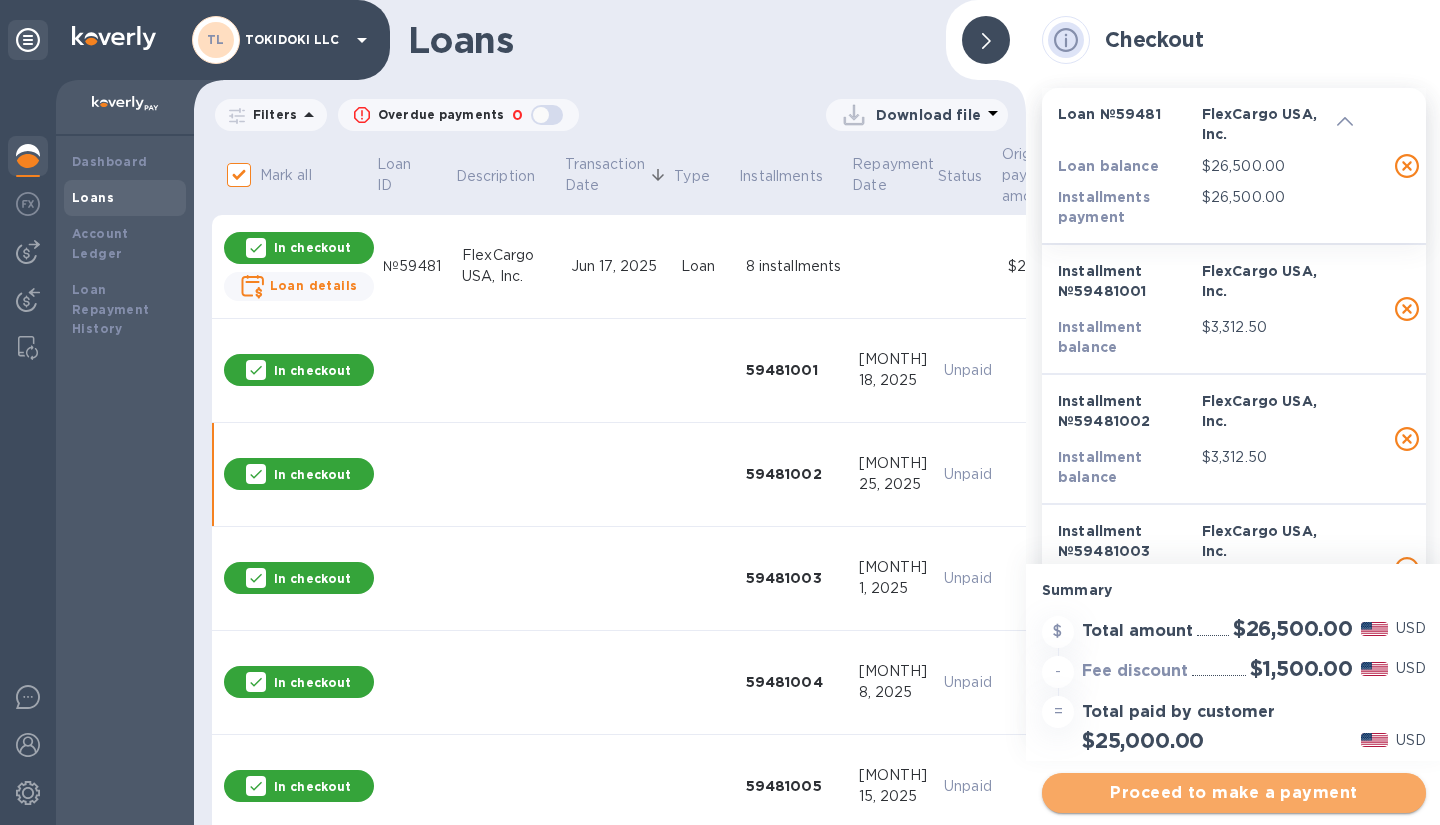 click on "Proceed to make a payment" at bounding box center (1234, 793) 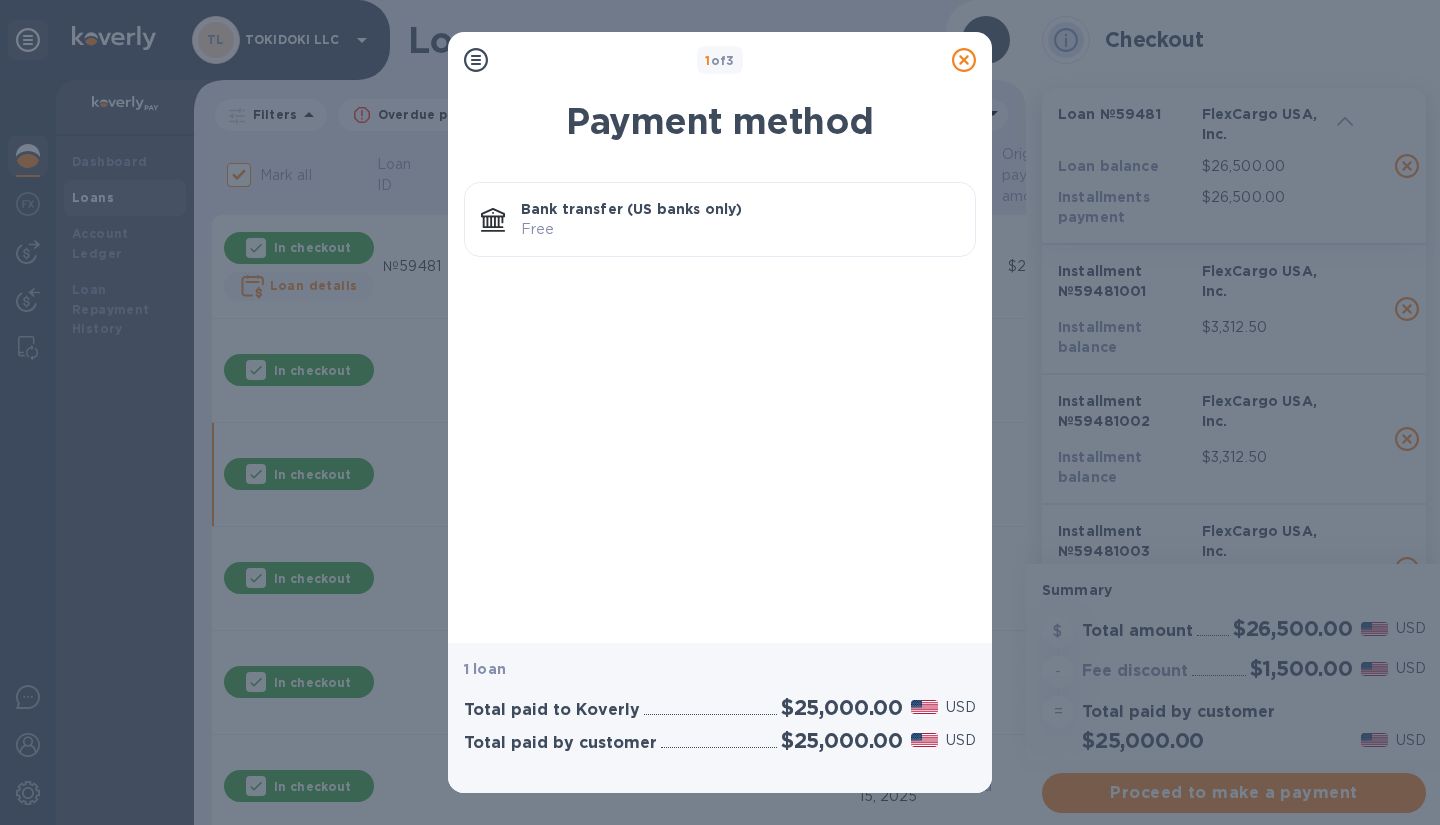click on "Free" at bounding box center [740, 229] 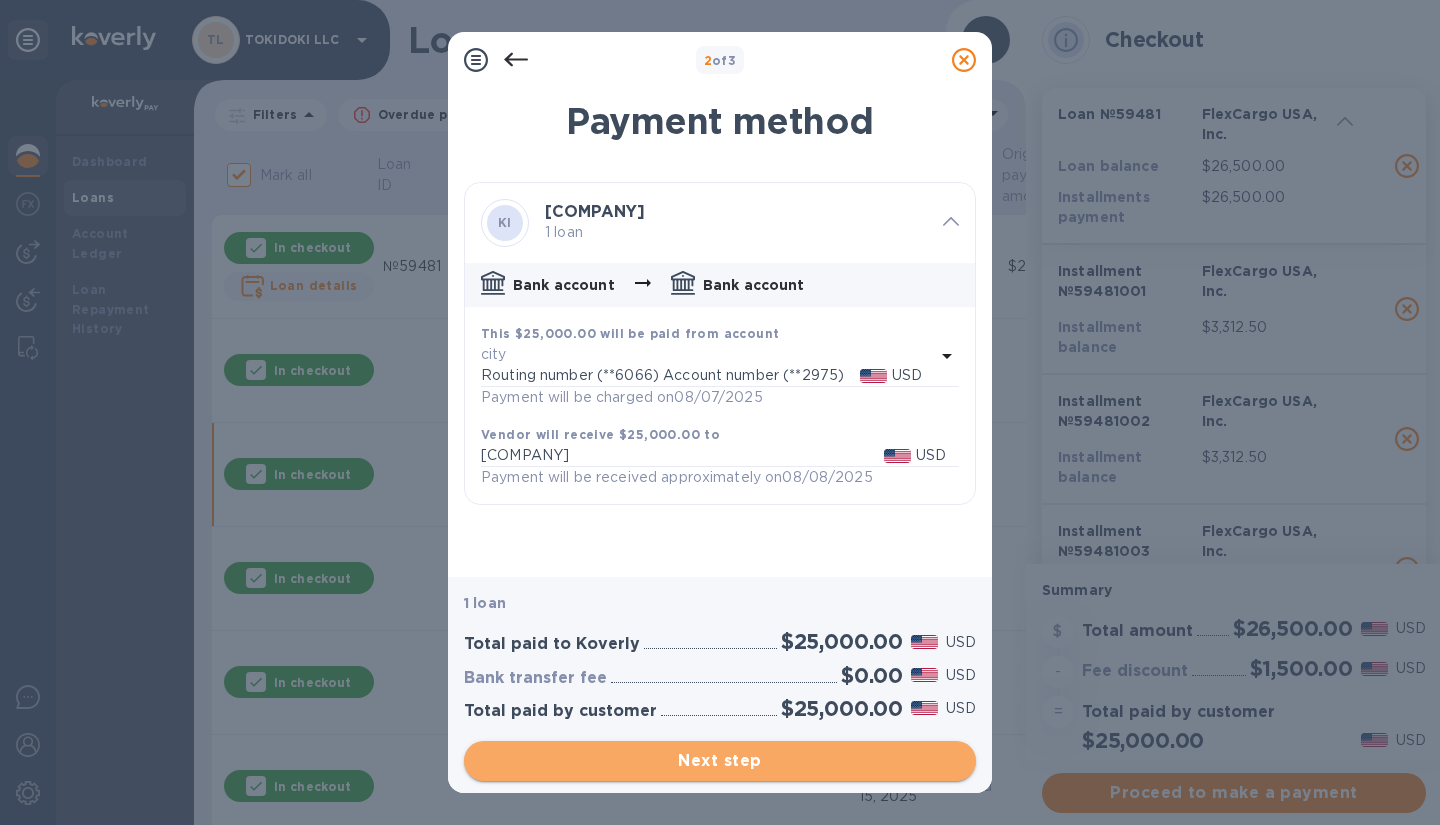 click on "Next step" at bounding box center [720, 761] 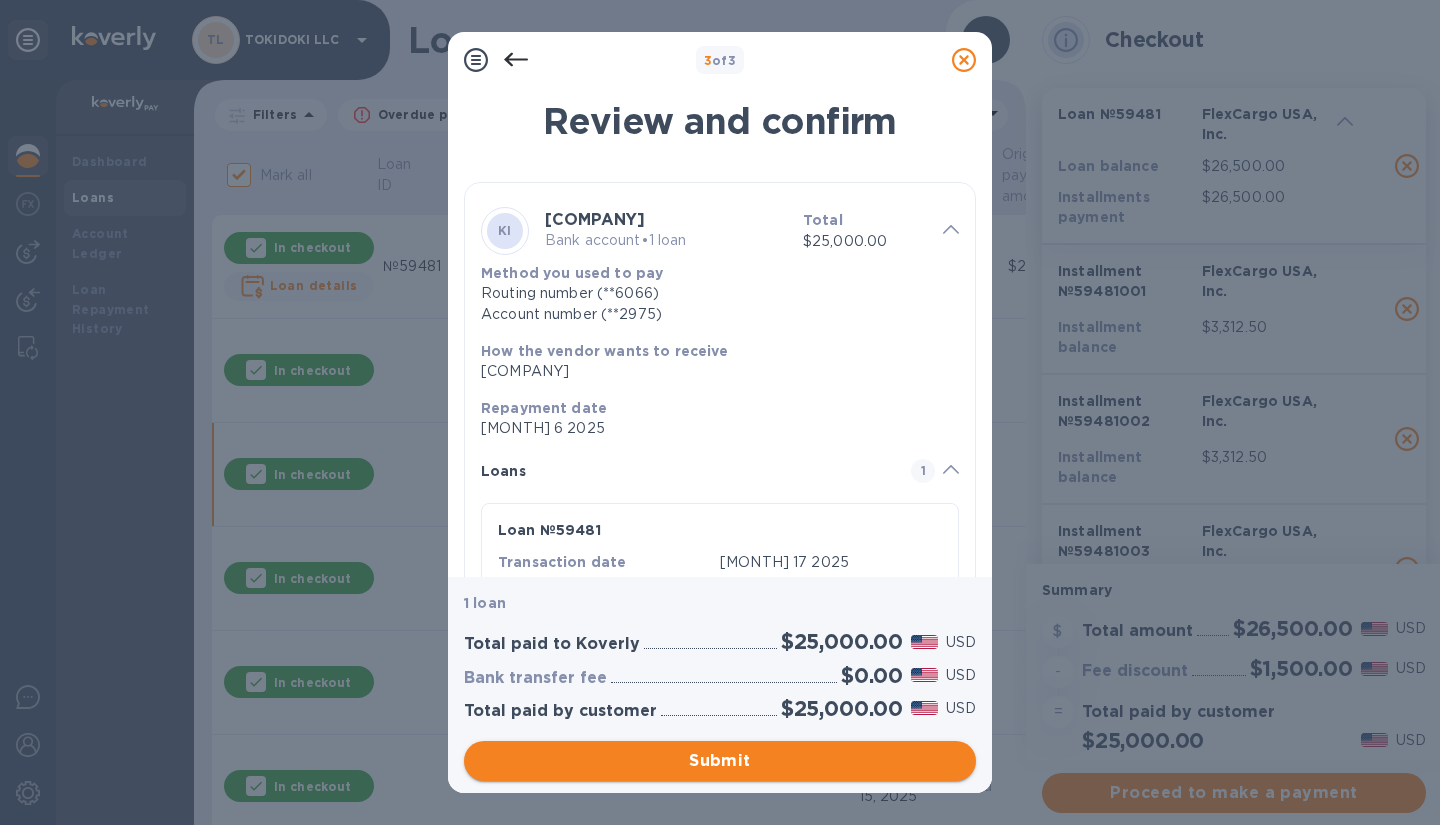 click on "Submit" at bounding box center [720, 761] 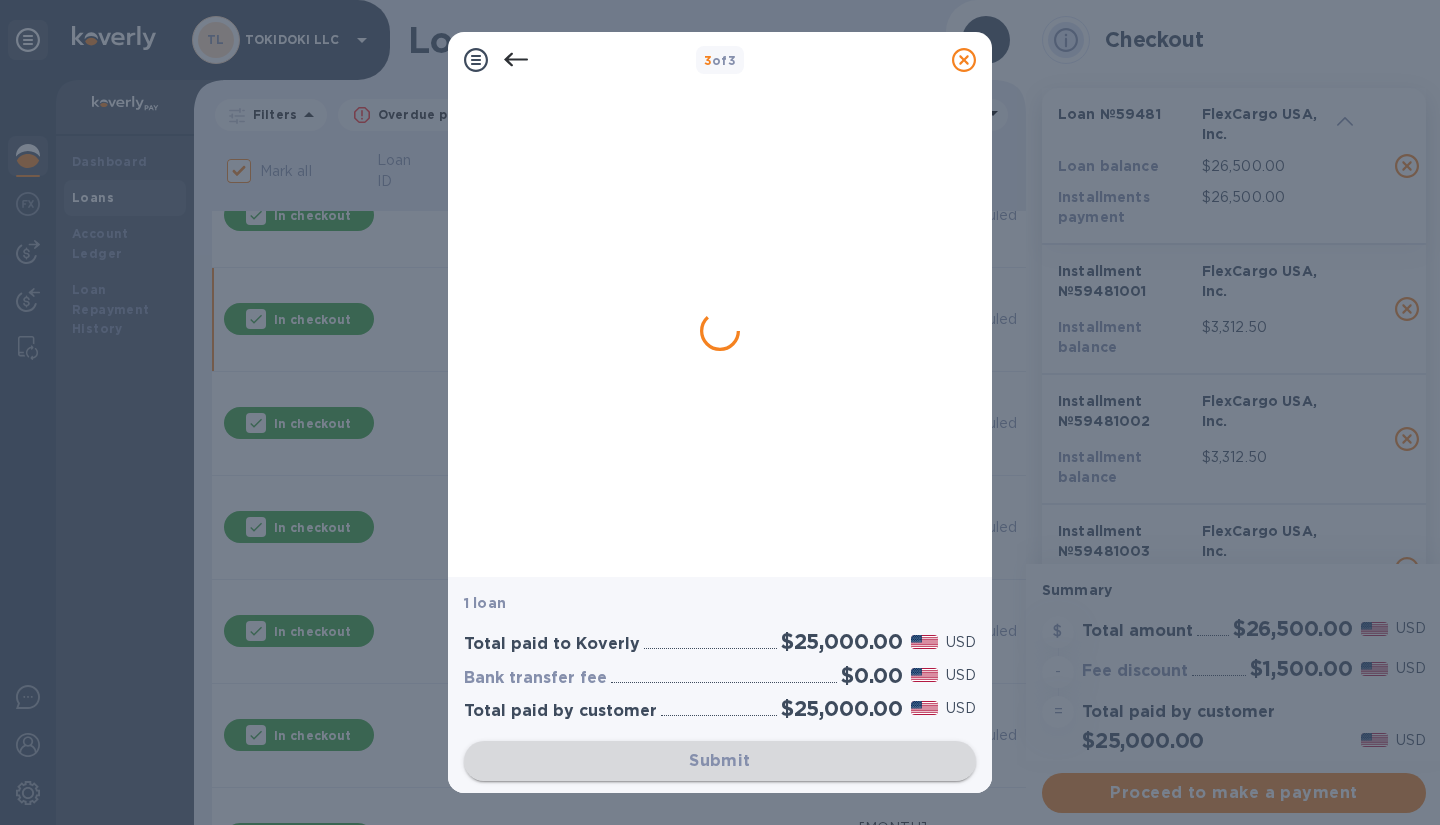 scroll, scrollTop: 181, scrollLeft: 0, axis: vertical 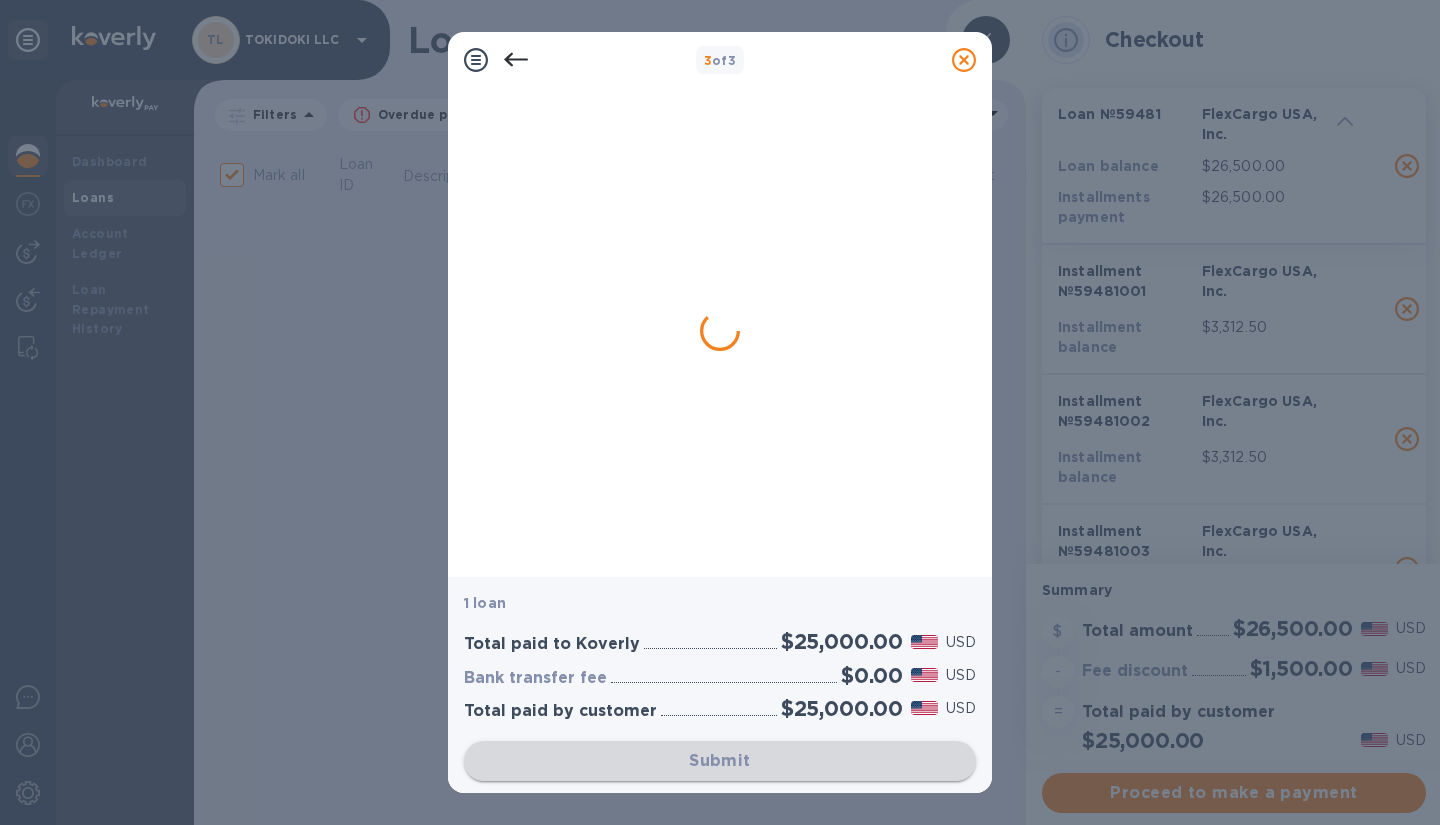 checkbox on "false" 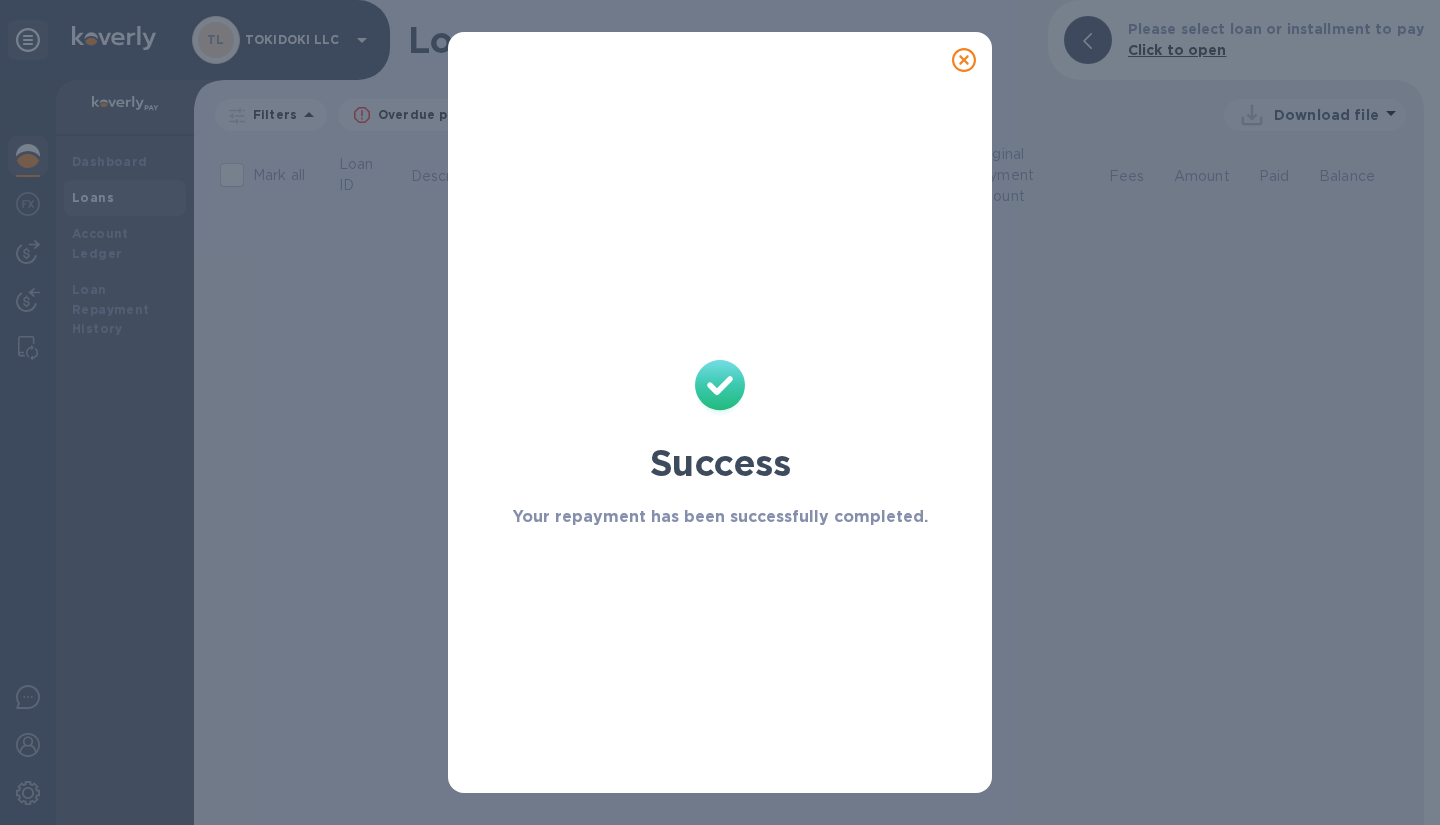 scroll, scrollTop: 0, scrollLeft: 0, axis: both 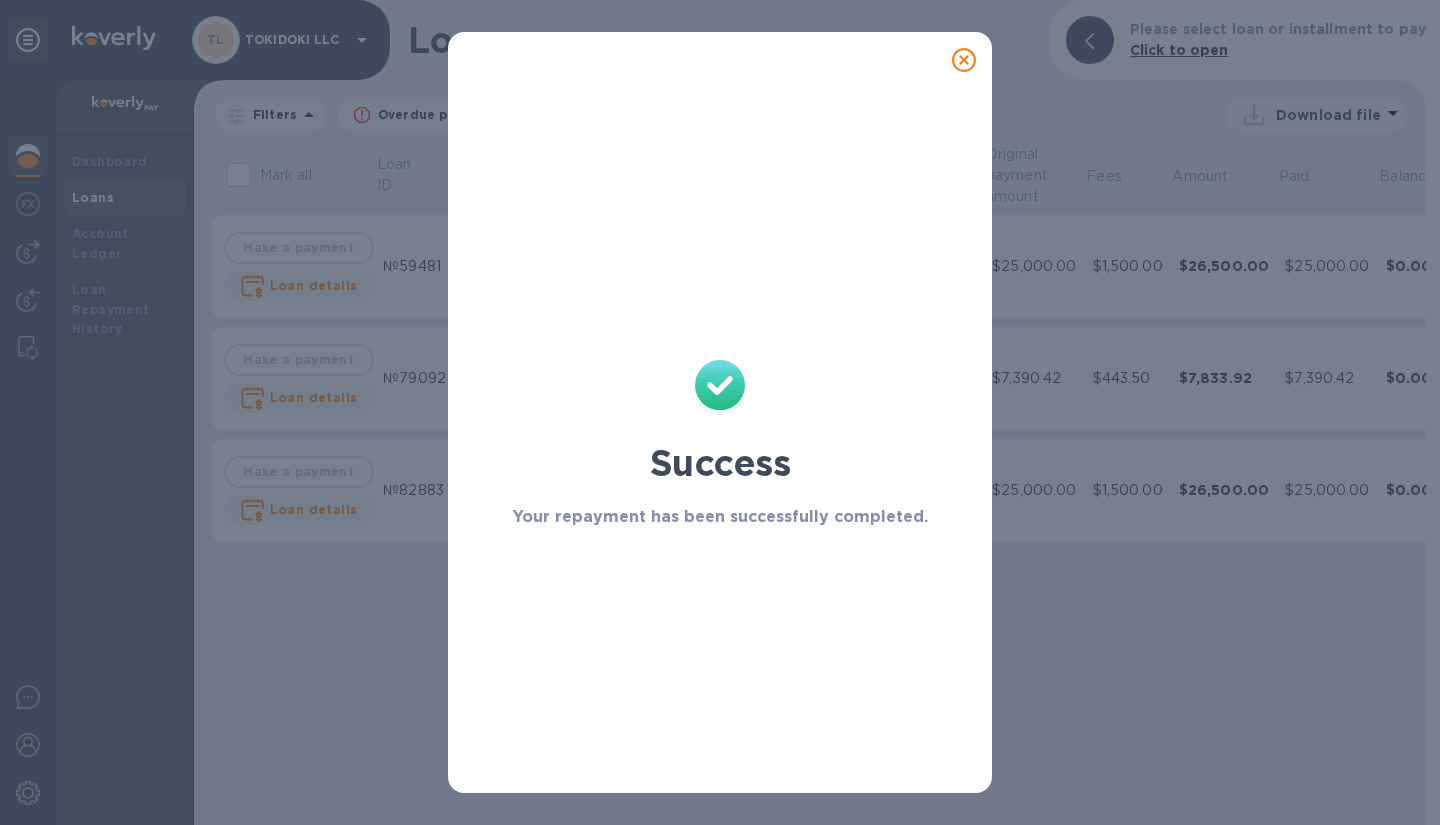click 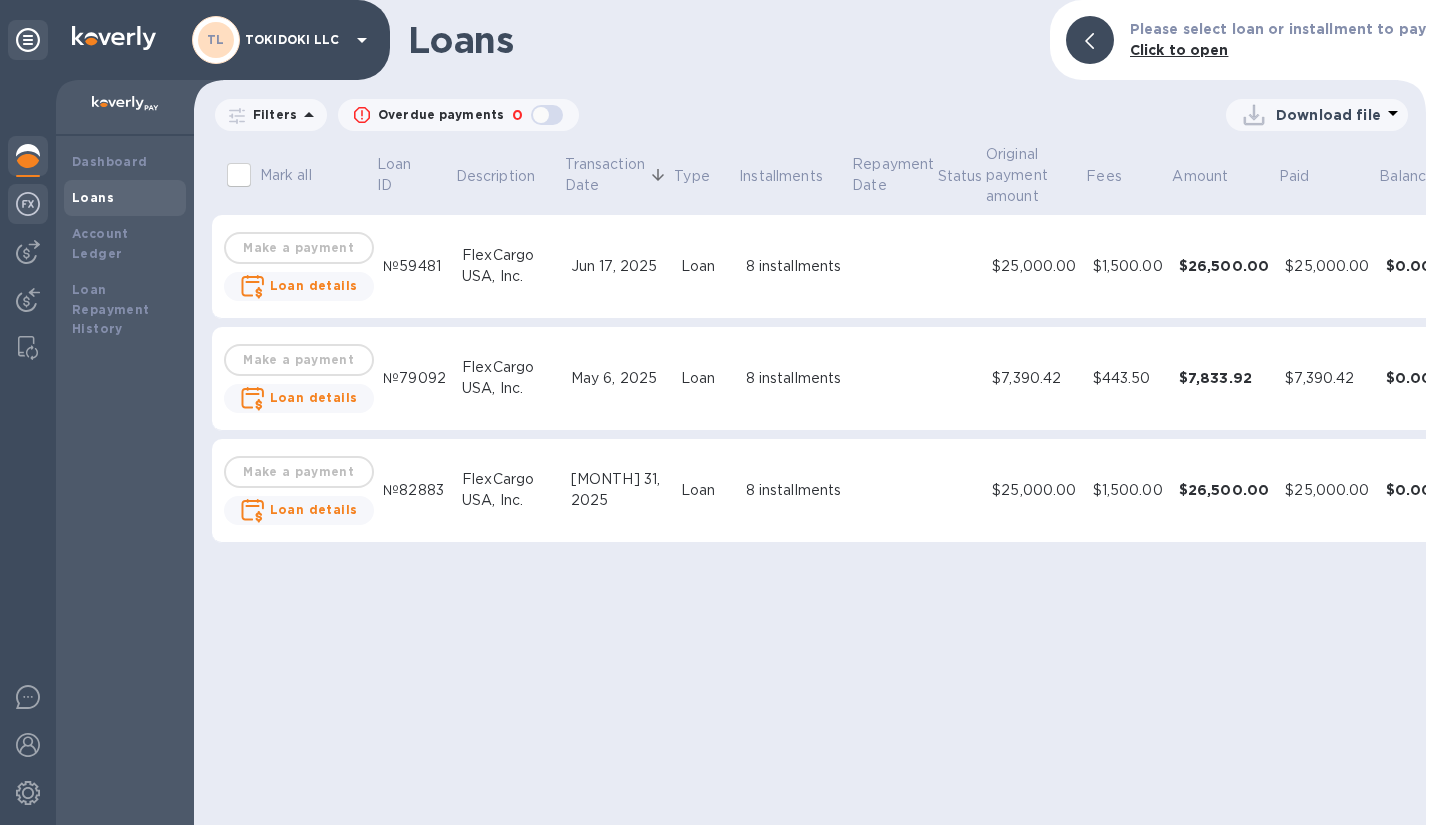 click at bounding box center (28, 204) 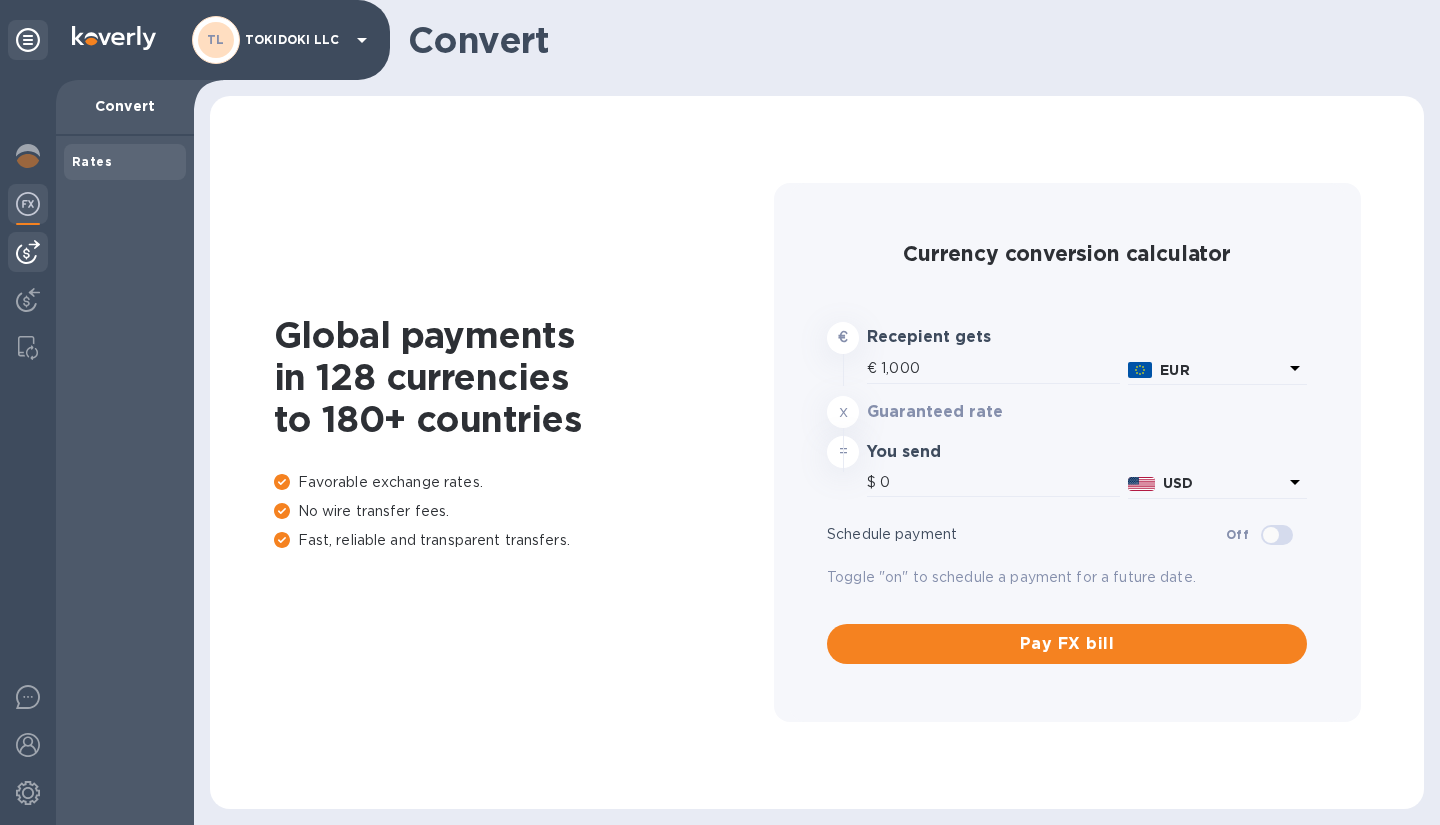 click at bounding box center [28, 252] 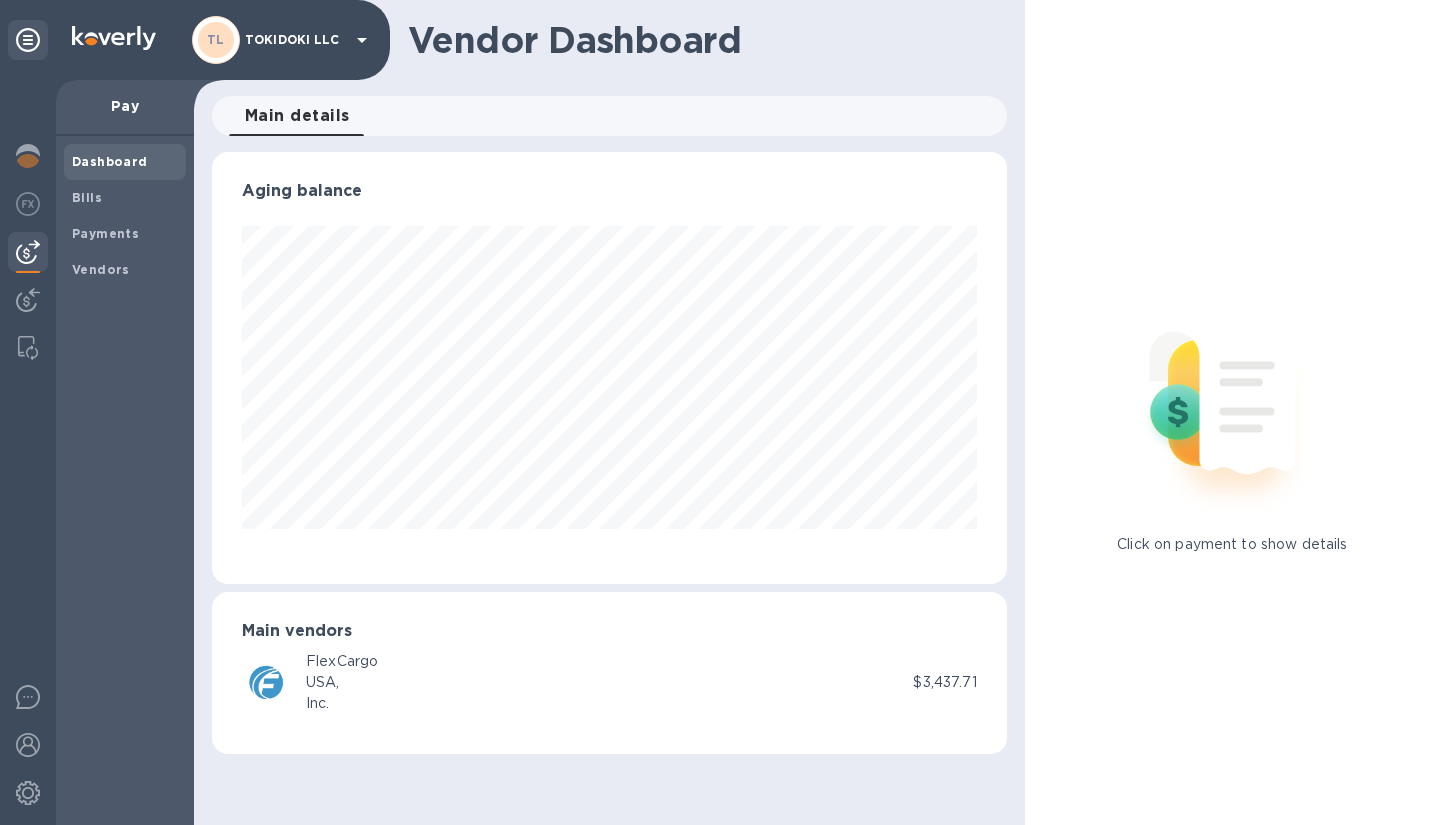 scroll, scrollTop: 999568, scrollLeft: 999205, axis: both 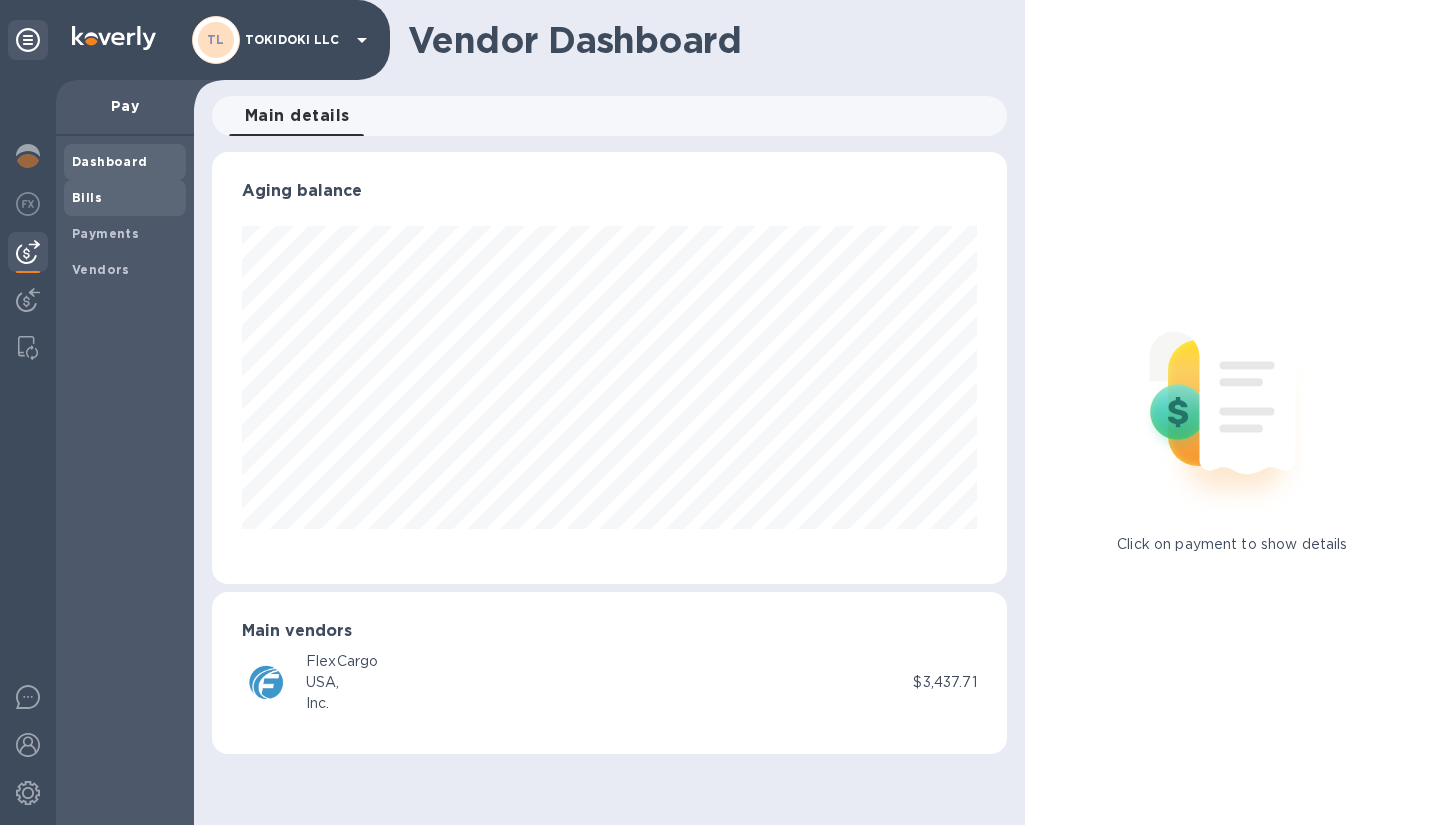 click on "Bills" at bounding box center [125, 198] 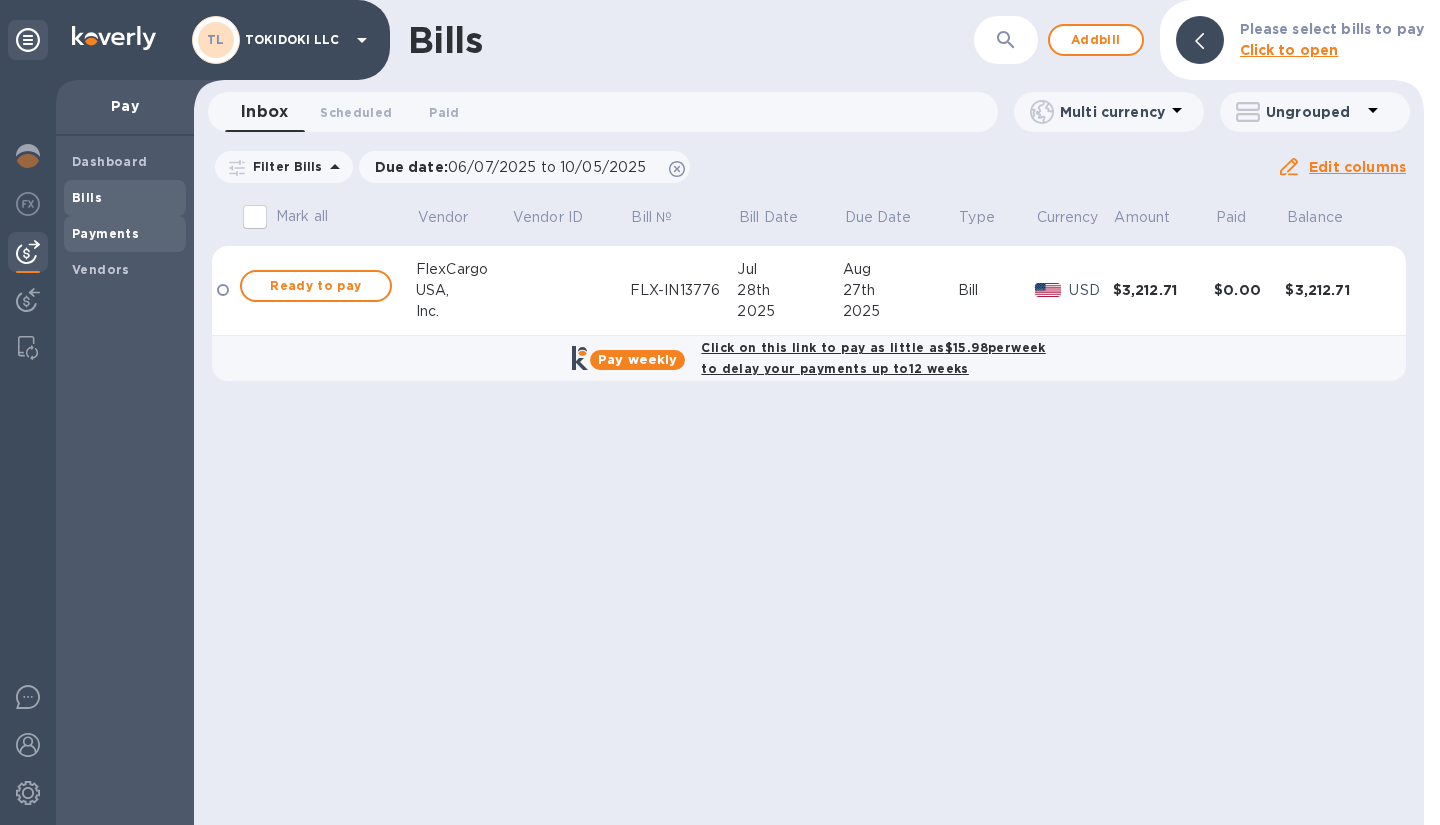 click on "Payments" at bounding box center (105, 234) 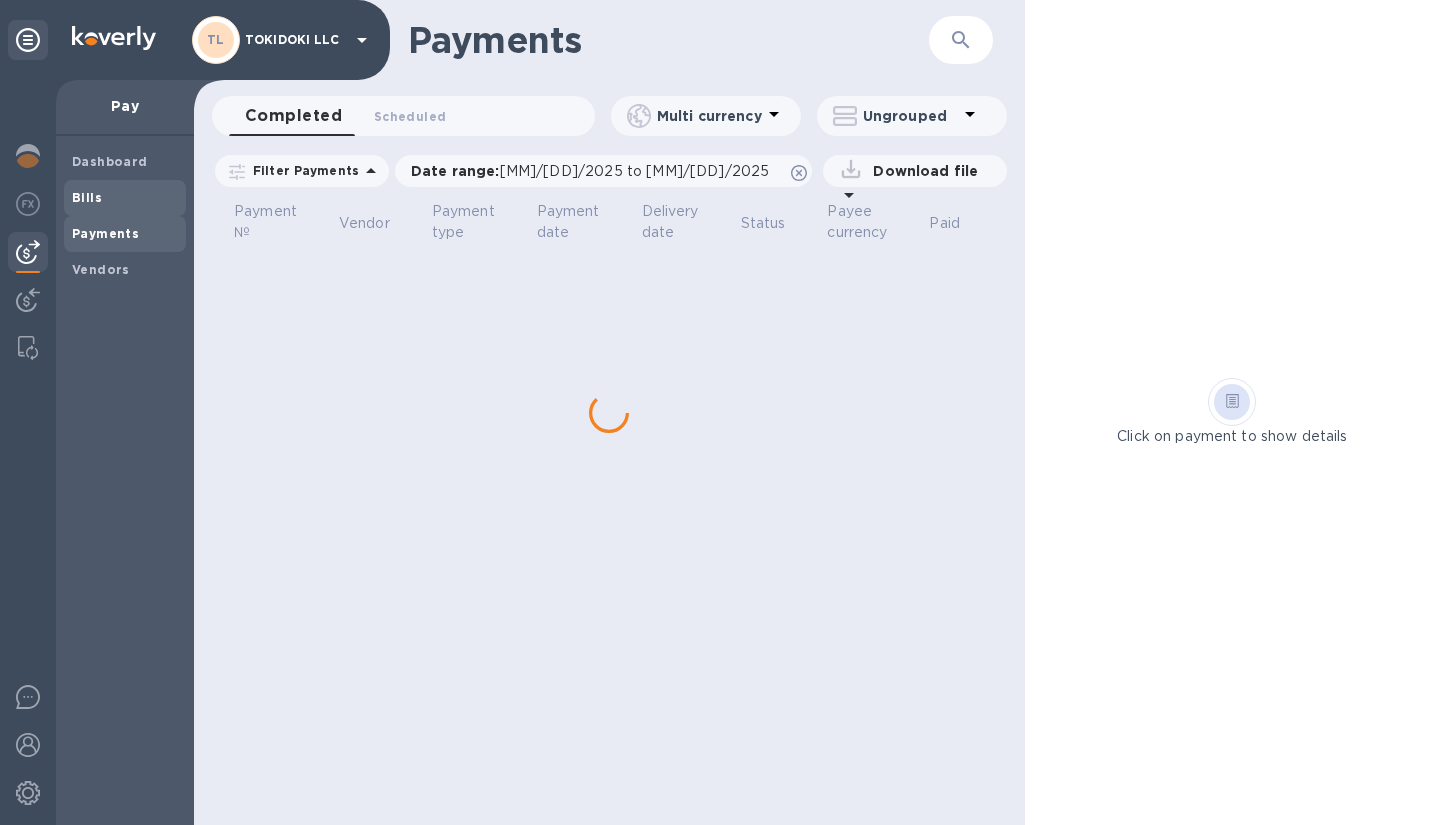 click on "Bills" at bounding box center (125, 198) 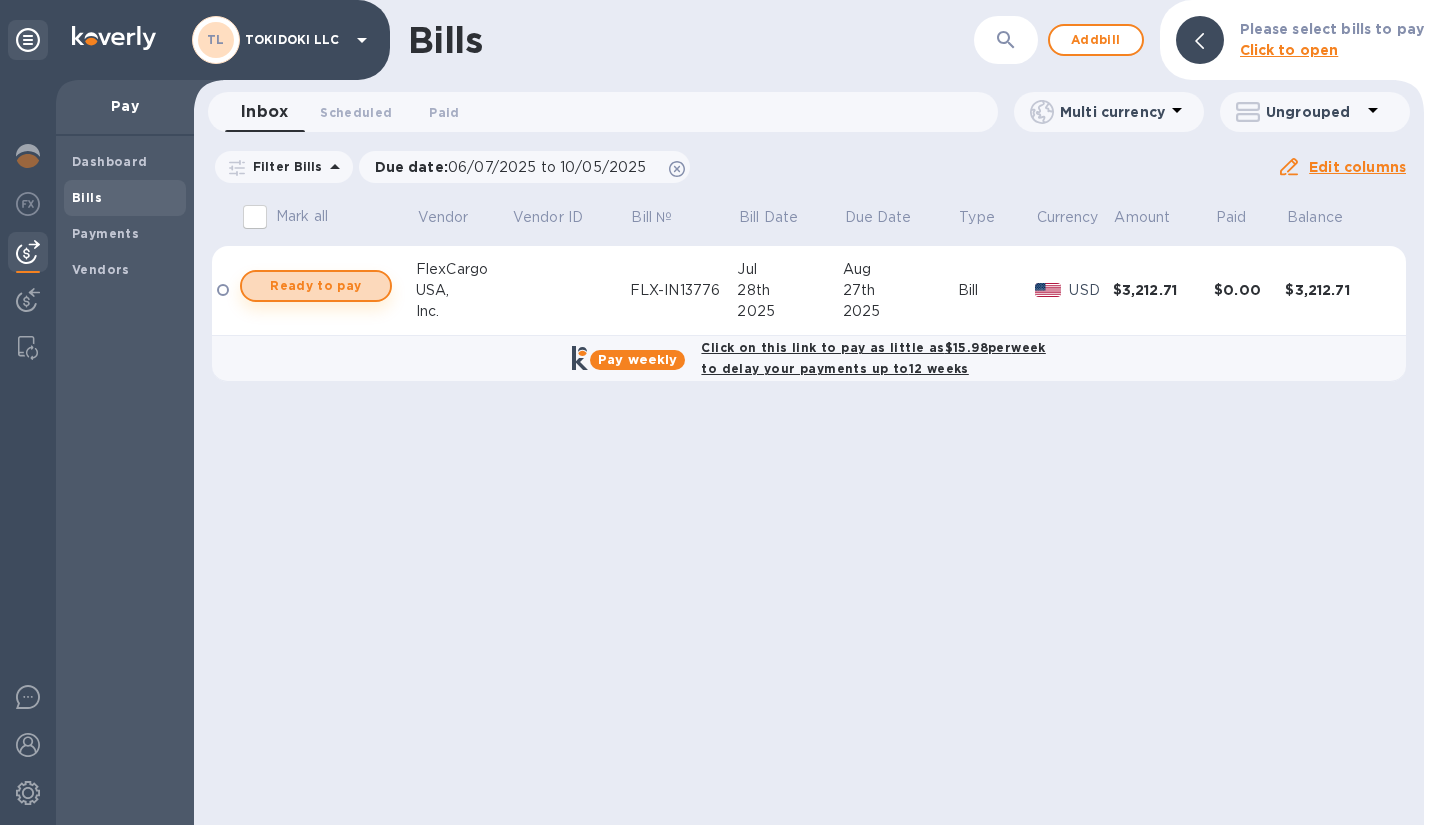 click on "Ready to pay" at bounding box center (316, 286) 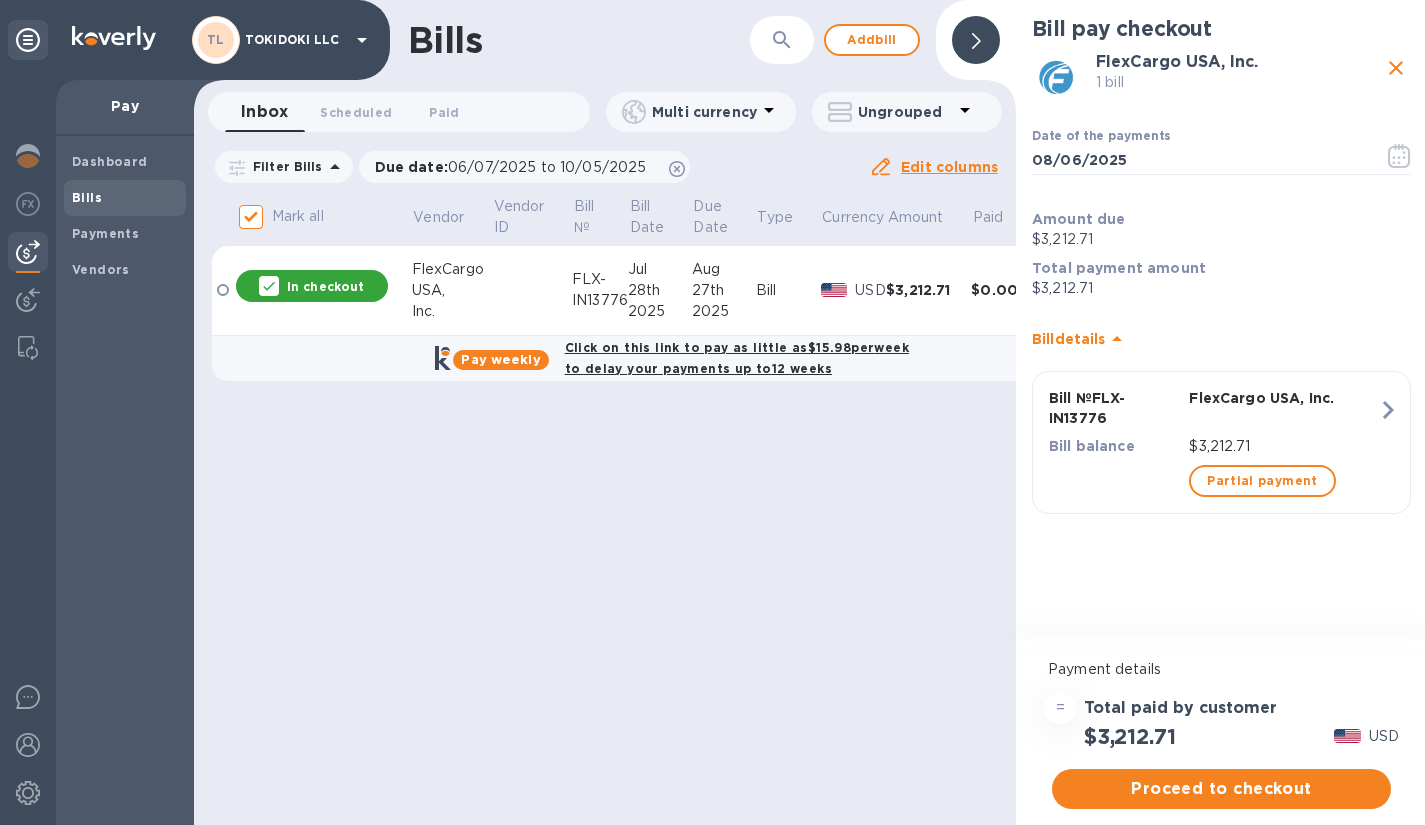 click 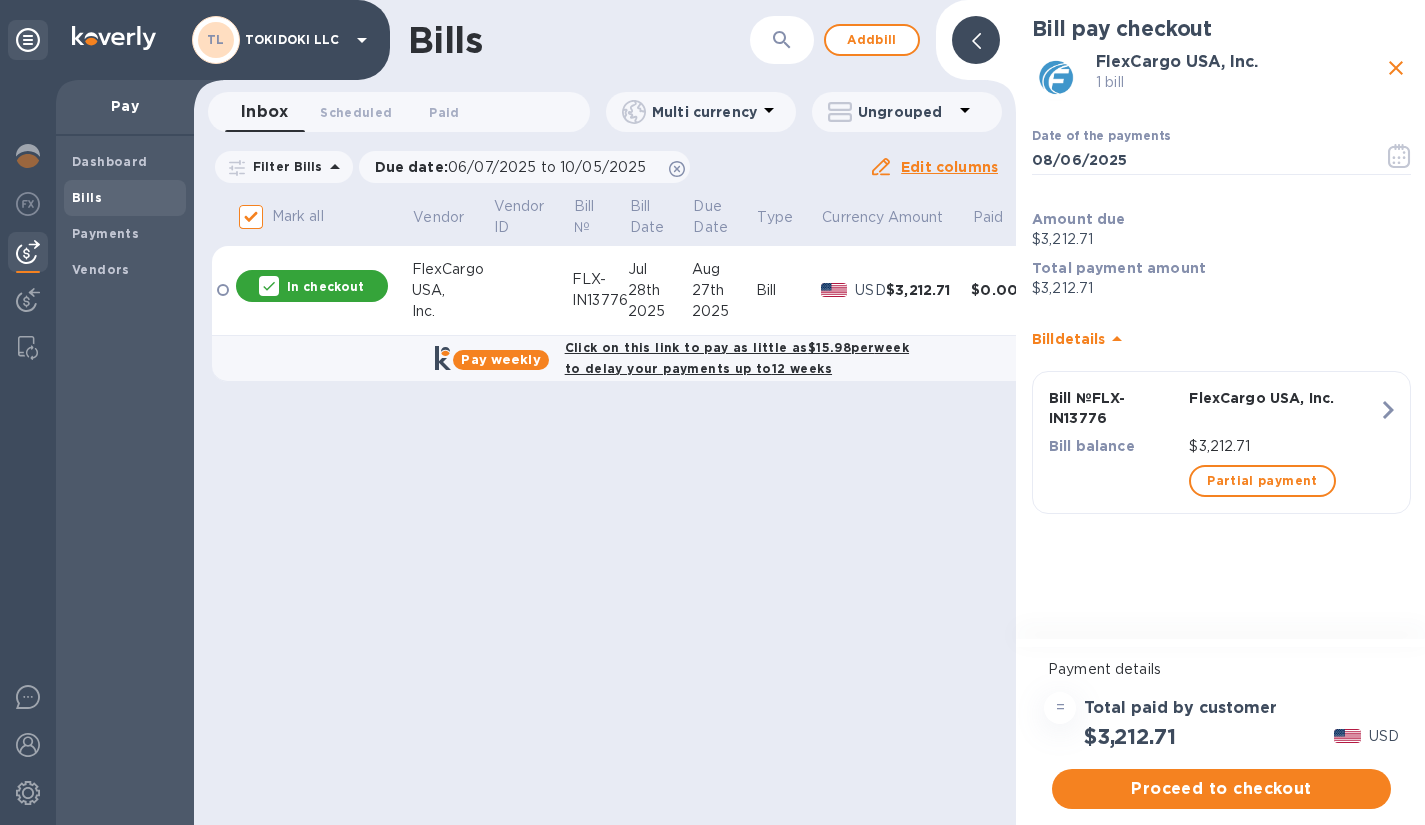 checkbox on "false" 